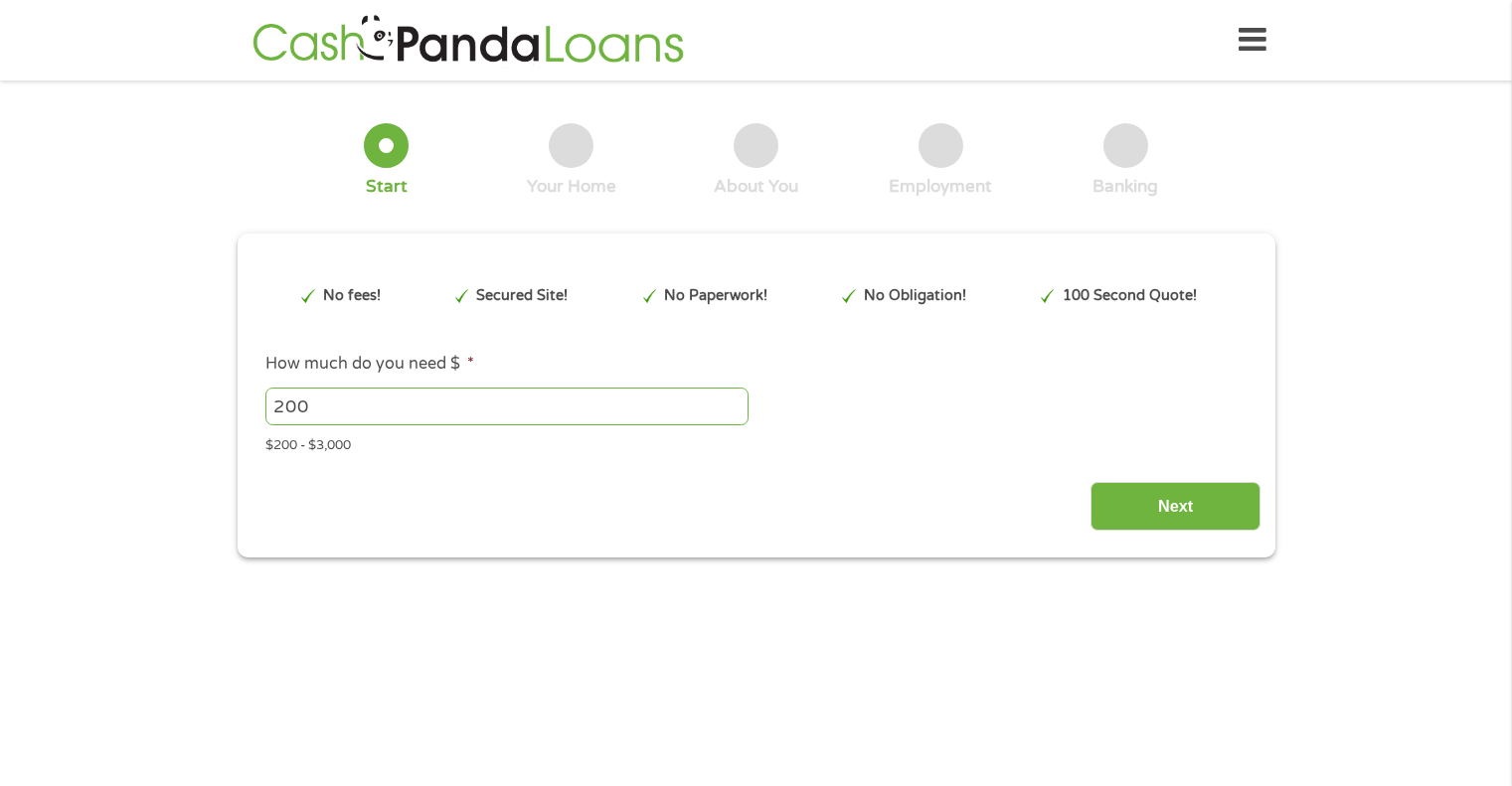 scroll, scrollTop: 0, scrollLeft: 0, axis: both 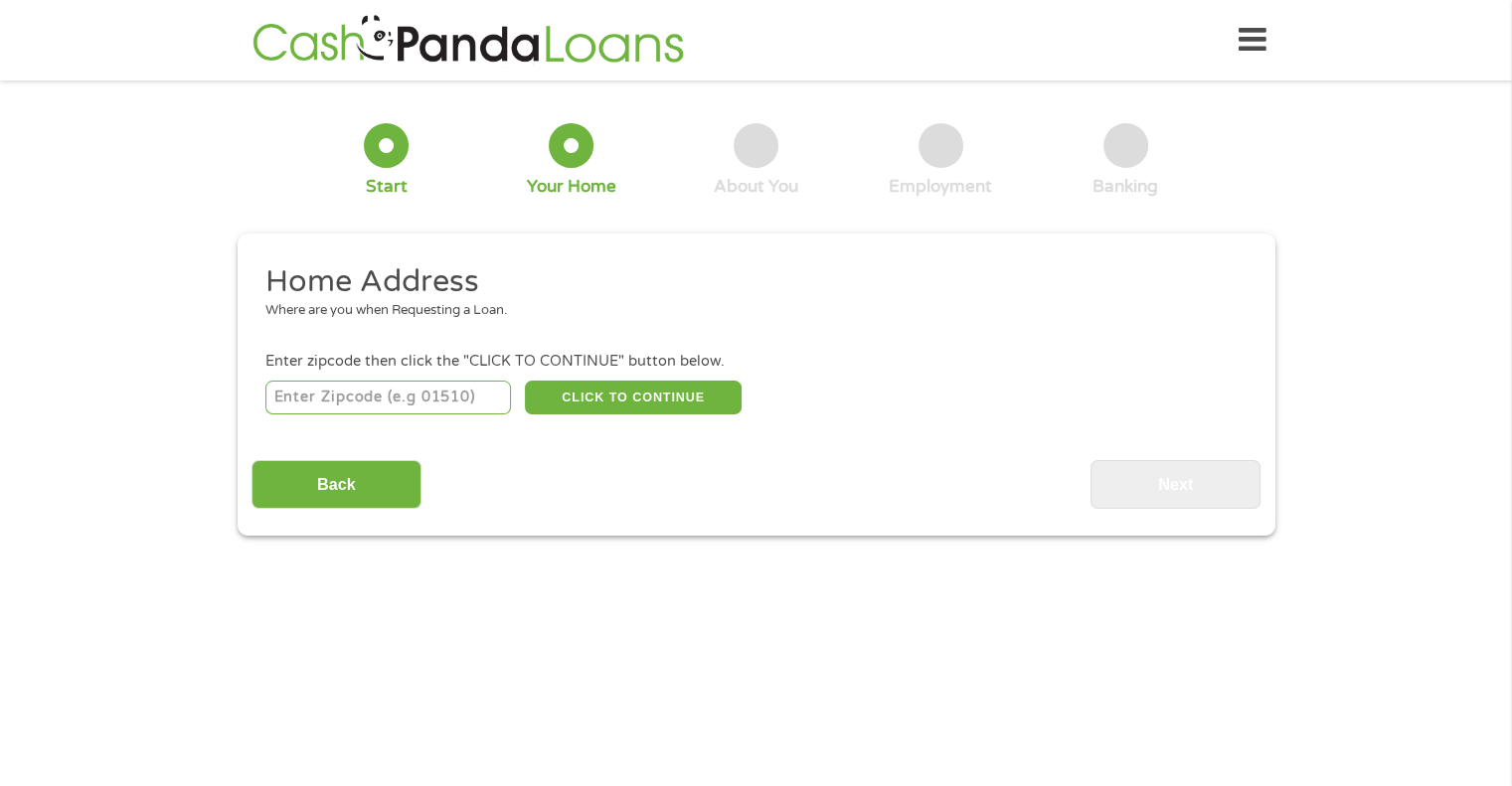 click at bounding box center [388, 397] 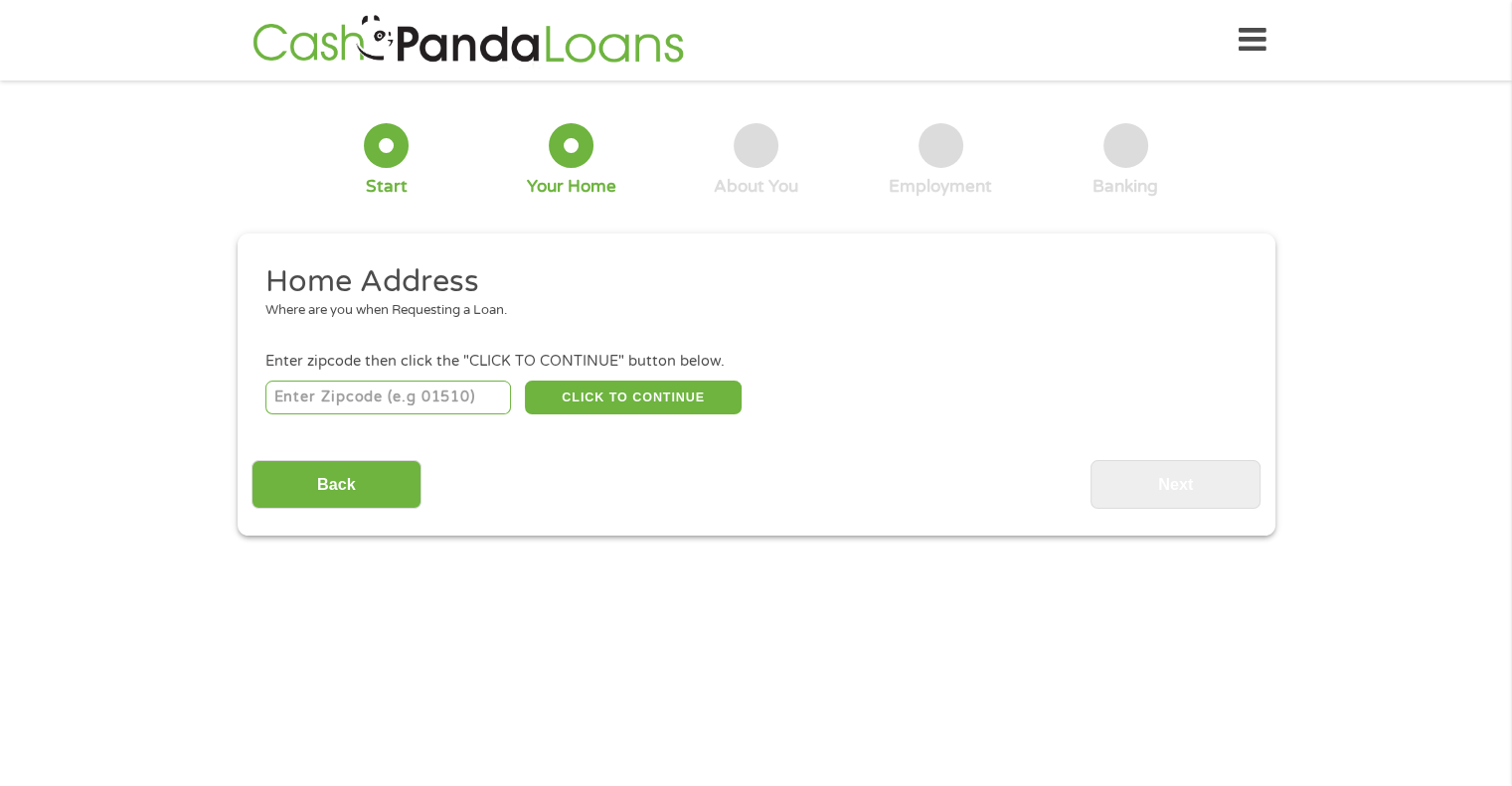 type on "[NUMBER]" 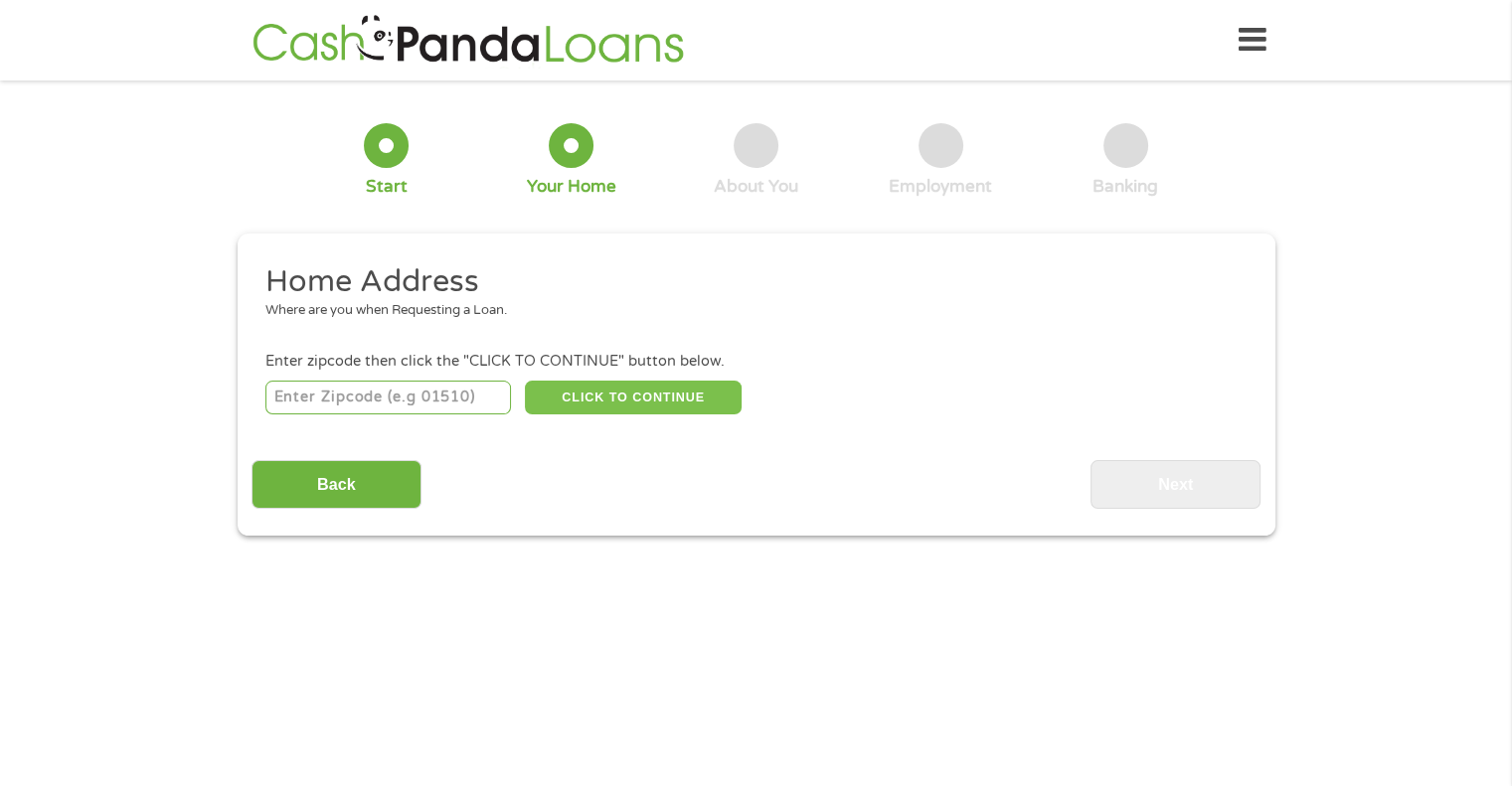 click on "CLICK TO CONTINUE" at bounding box center (633, 397) 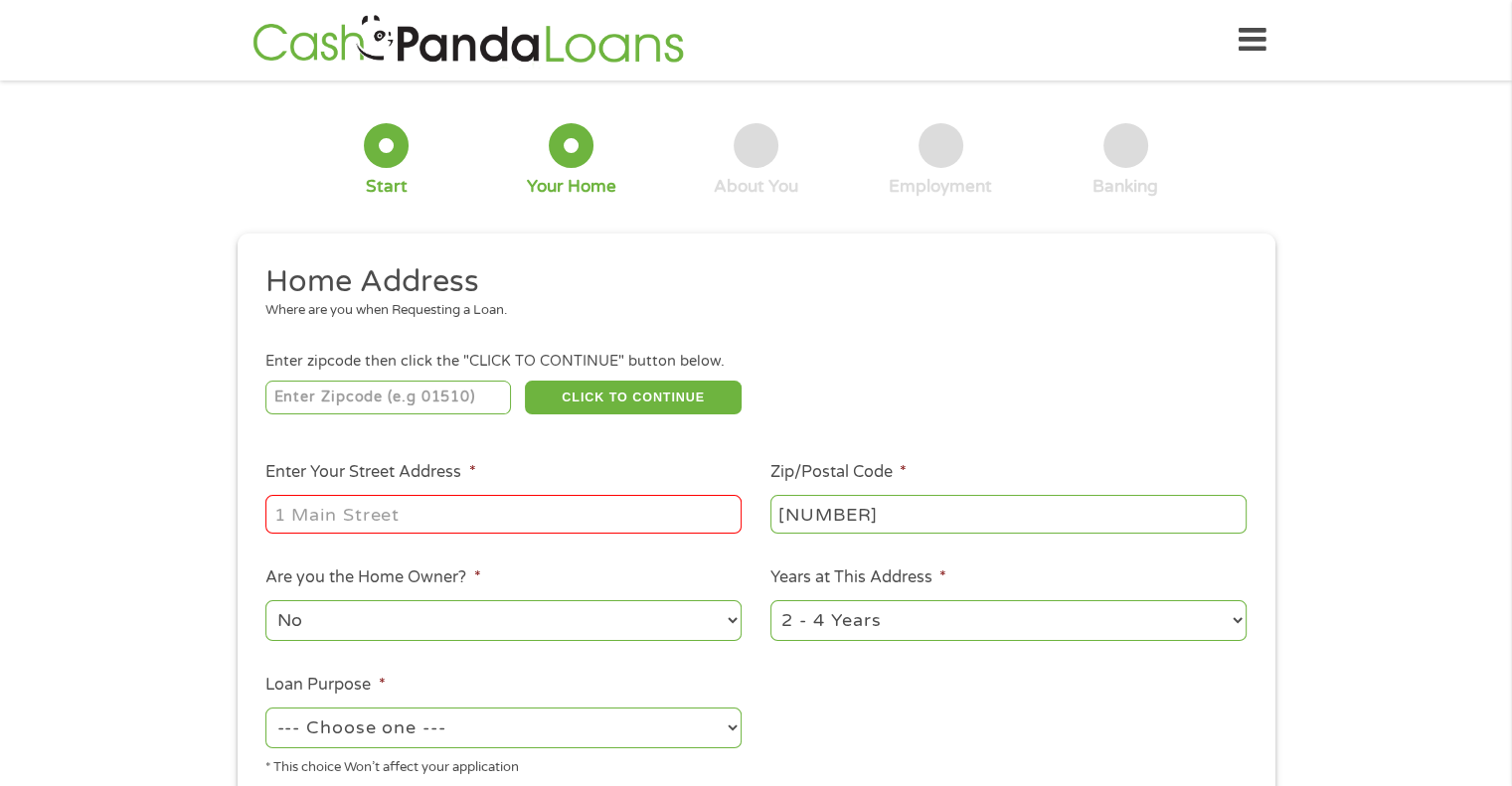 click on "Enter Your Street Address *" at bounding box center (503, 514) 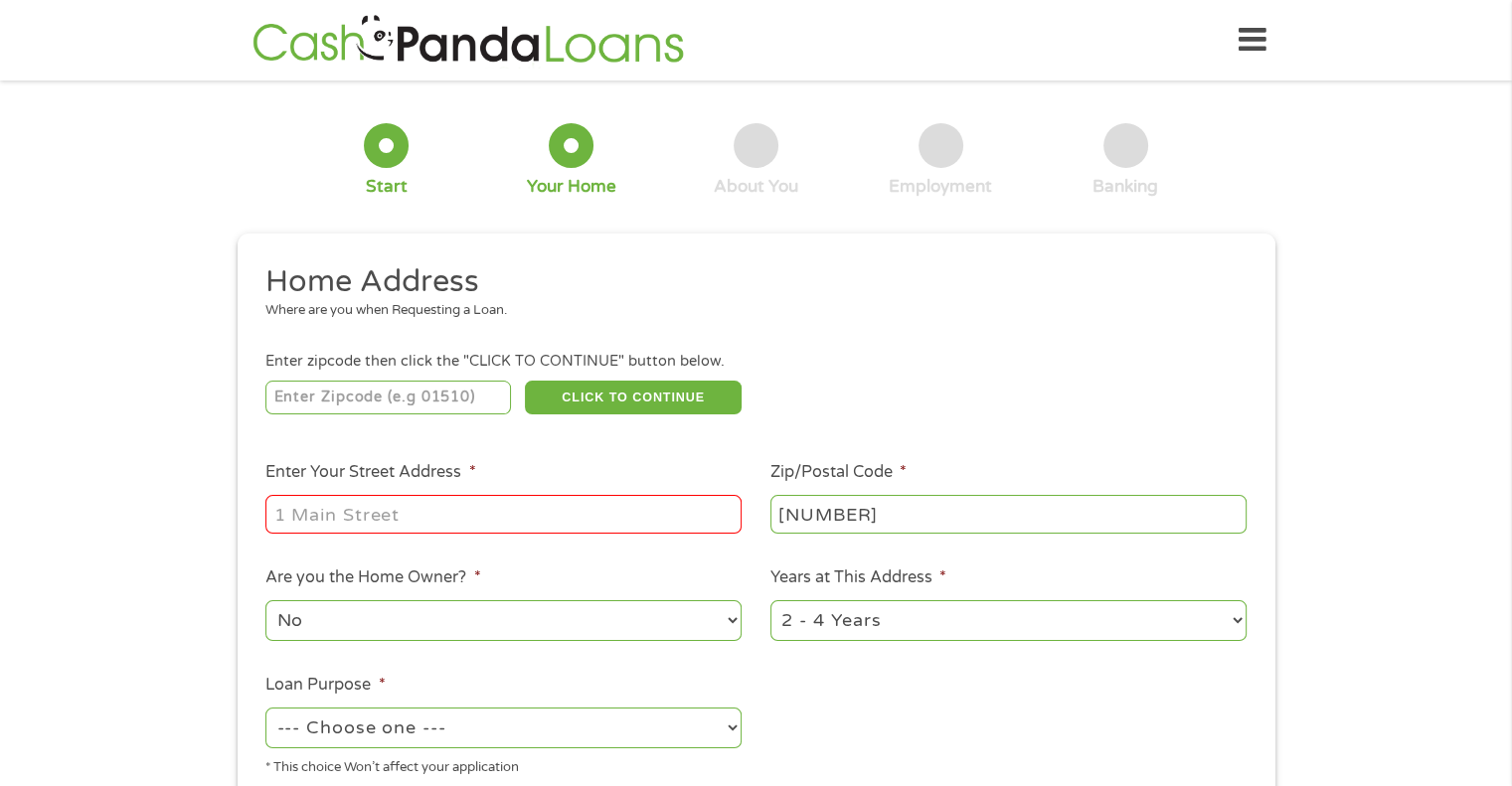 type on "[NUMBER] [STREET] Lot [NUMBER]" 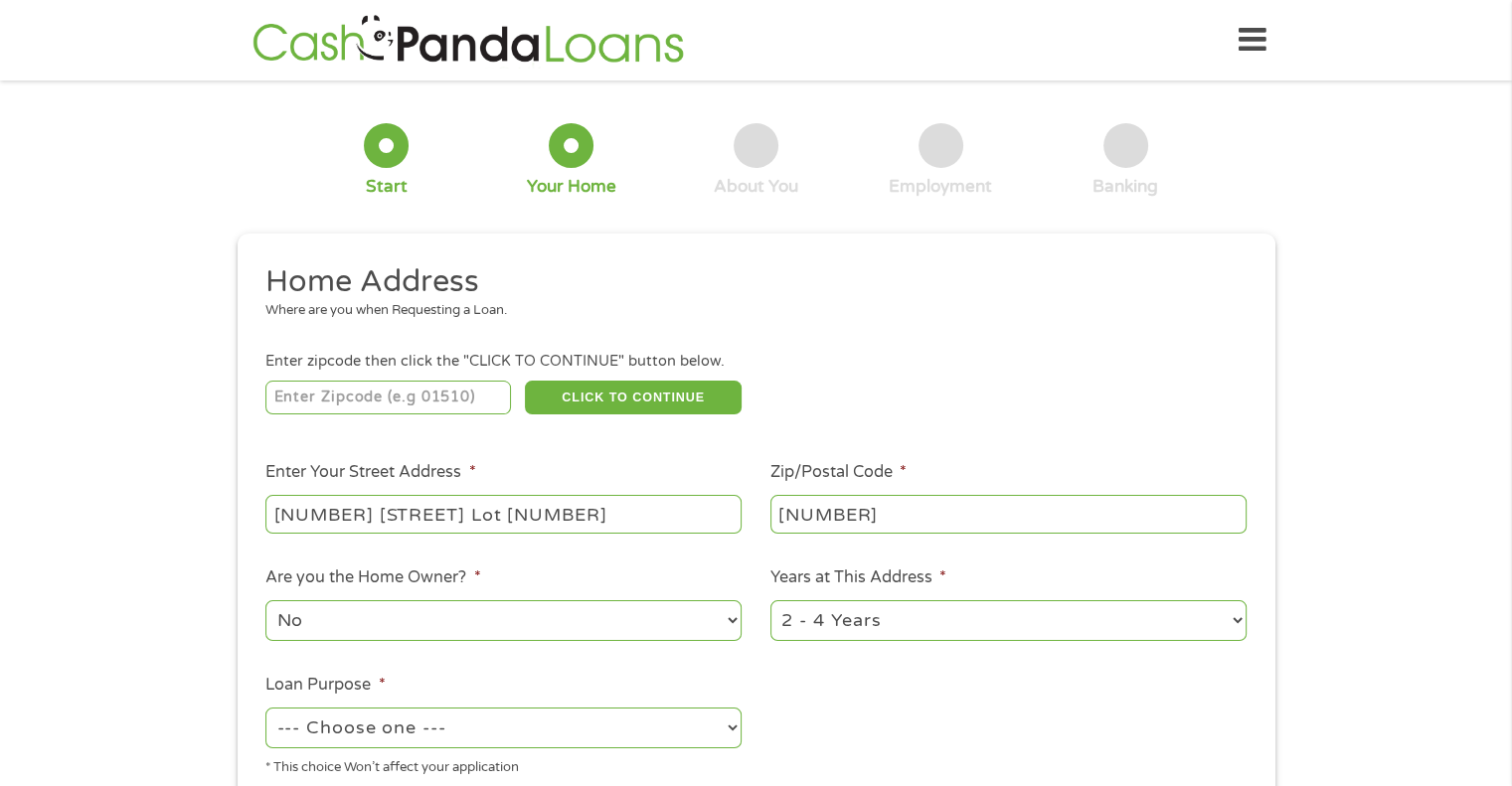 scroll, scrollTop: 199, scrollLeft: 0, axis: vertical 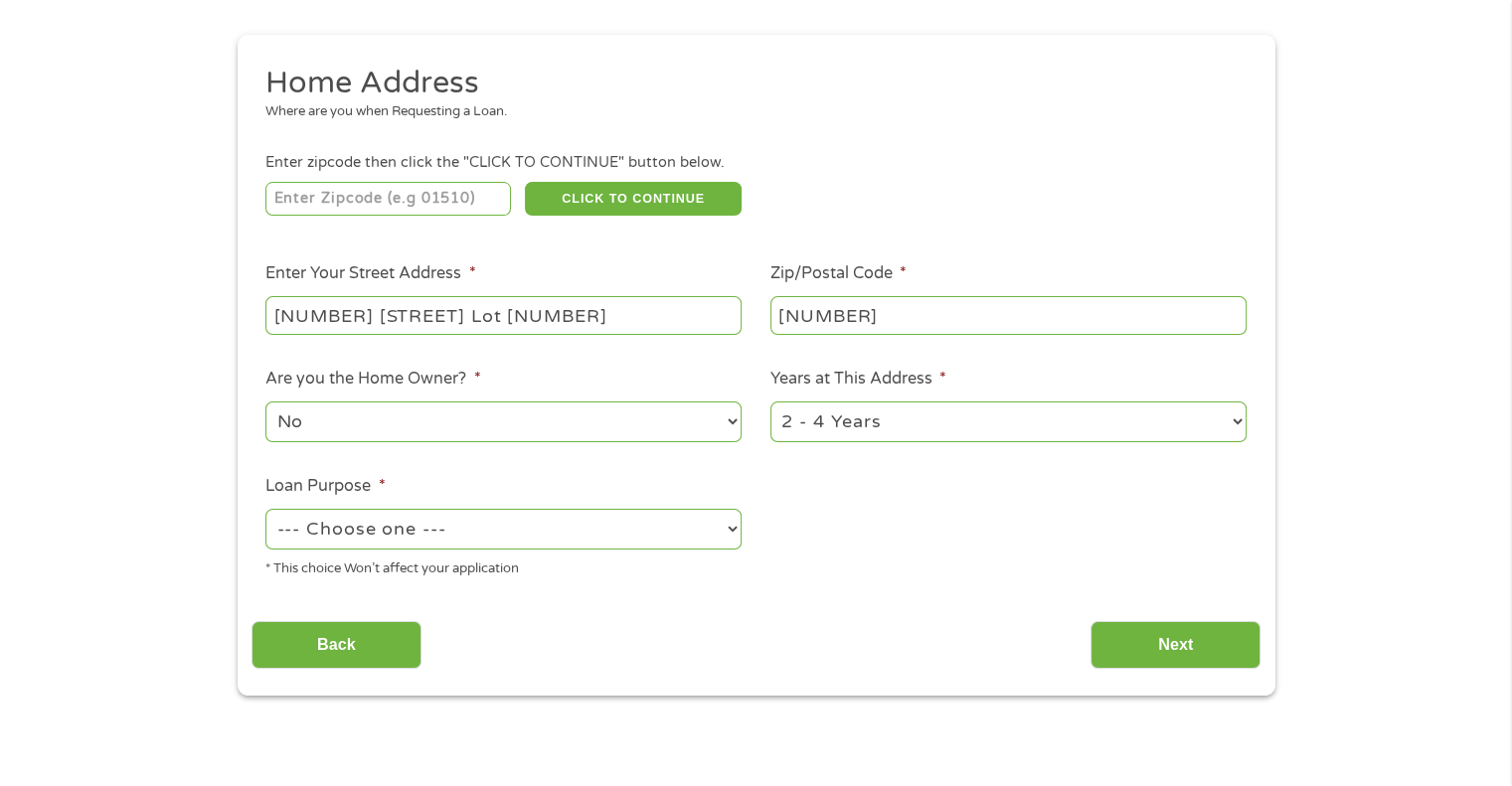 click on "--- Choose one --- Pay Bills Debt Consolidation Home Improvement Major Purchase Car Loan Short Term Cash Medical Expenses Other" at bounding box center (503, 529) 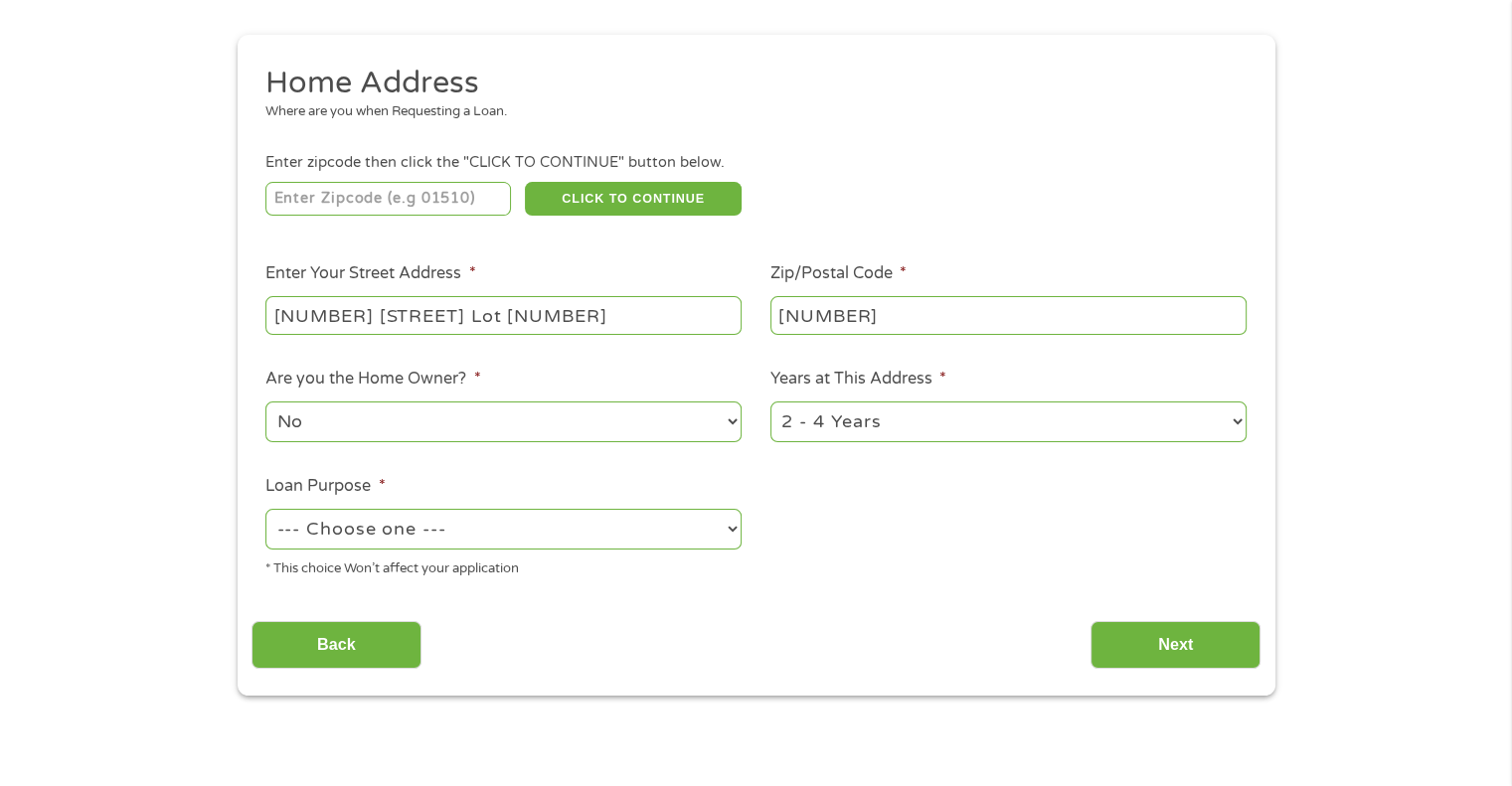 select on "other" 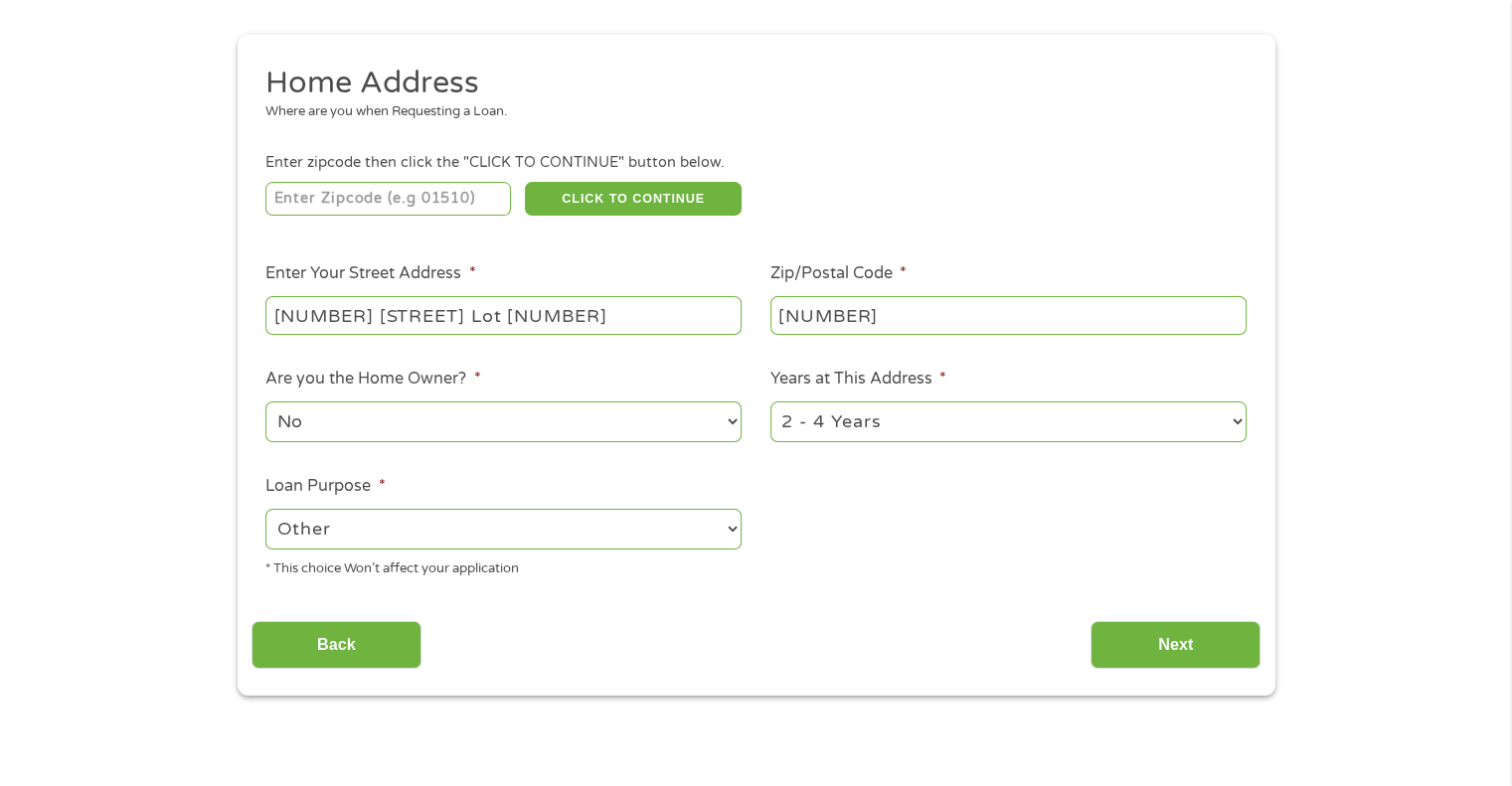 click on "--- Choose one --- Pay Bills Debt Consolidation Home Improvement Major Purchase Car Loan Short Term Cash Medical Expenses Other" at bounding box center [503, 529] 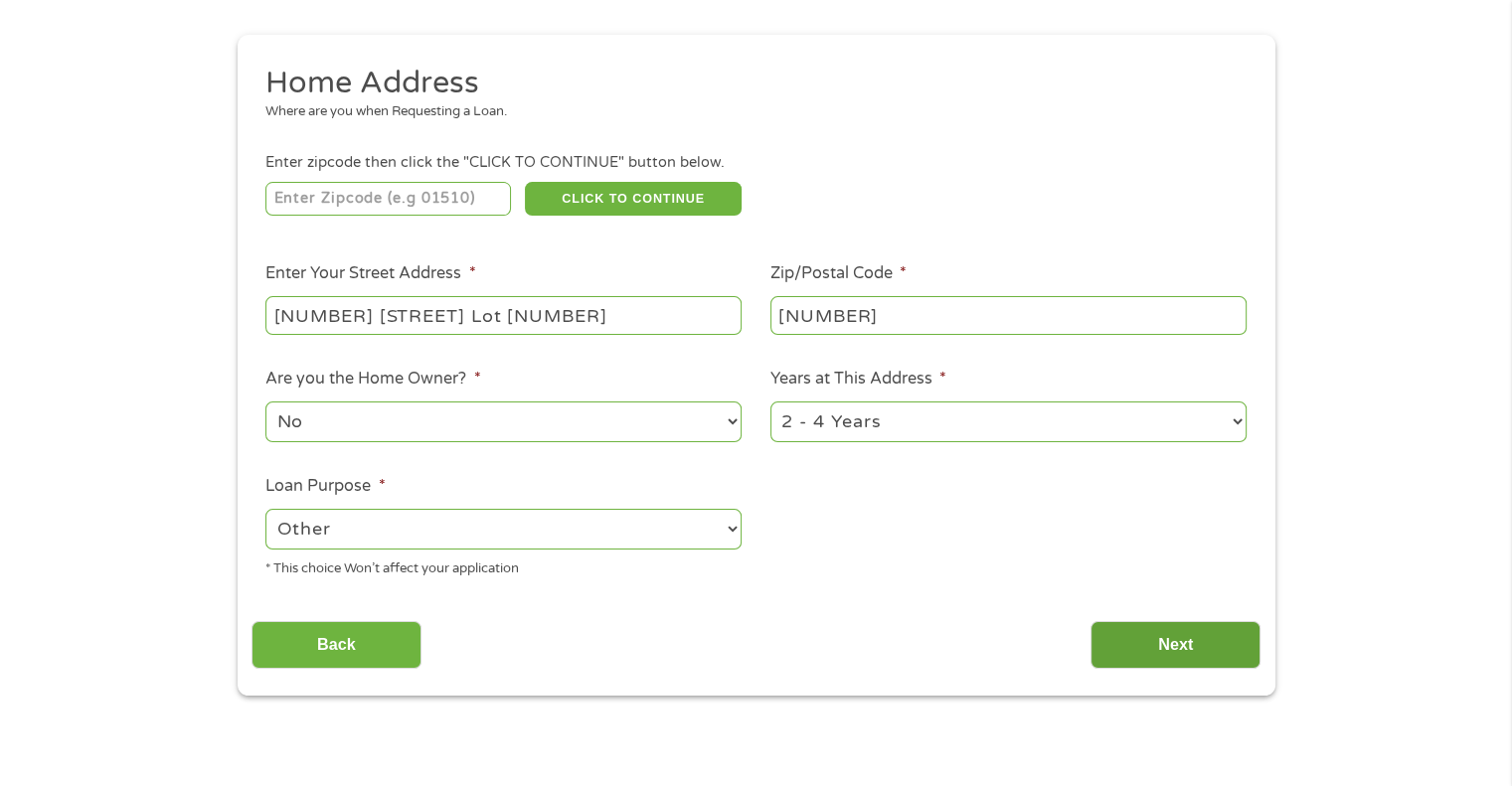 click on "Next" at bounding box center [1175, 645] 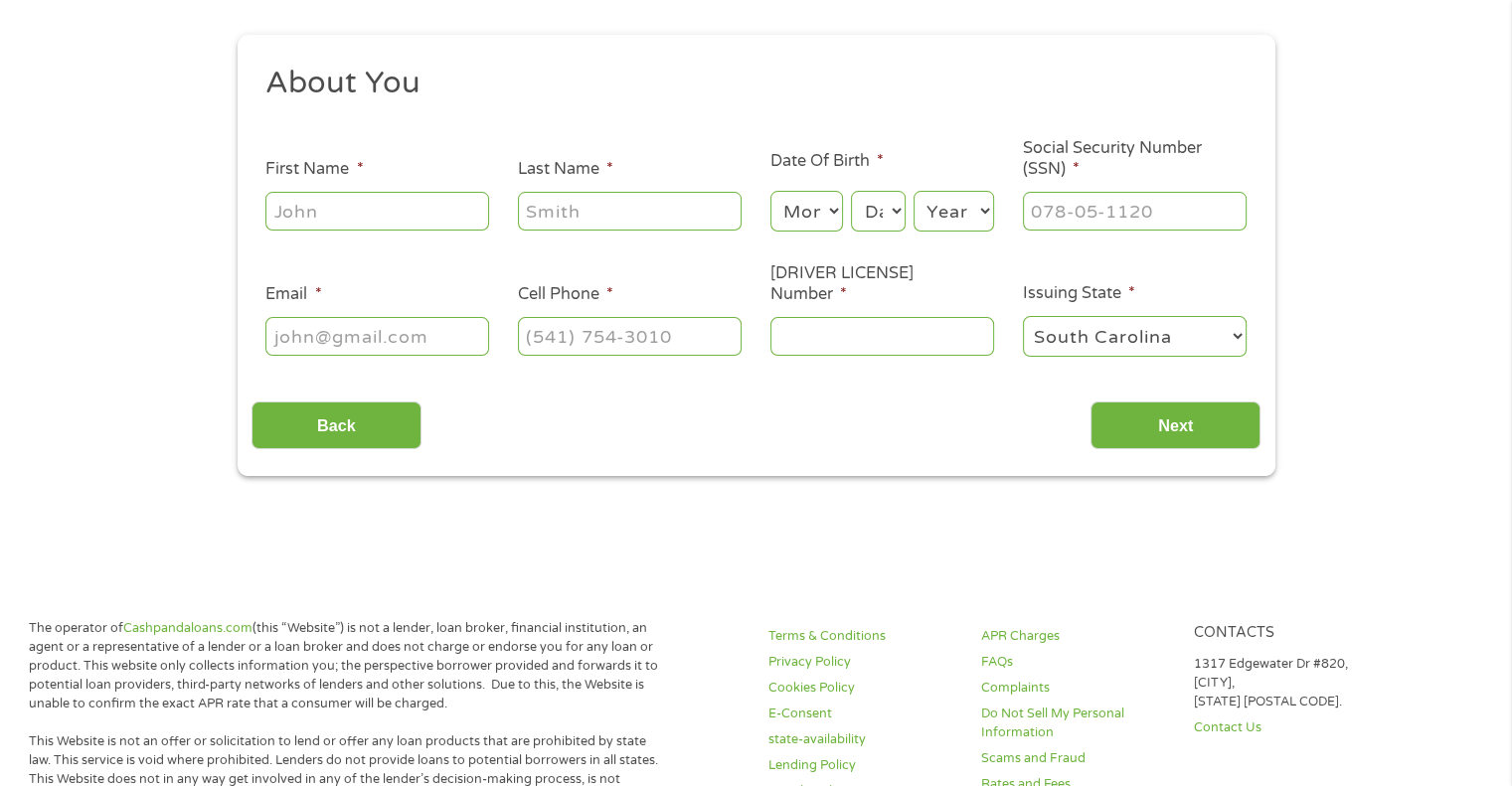scroll, scrollTop: 8, scrollLeft: 8, axis: both 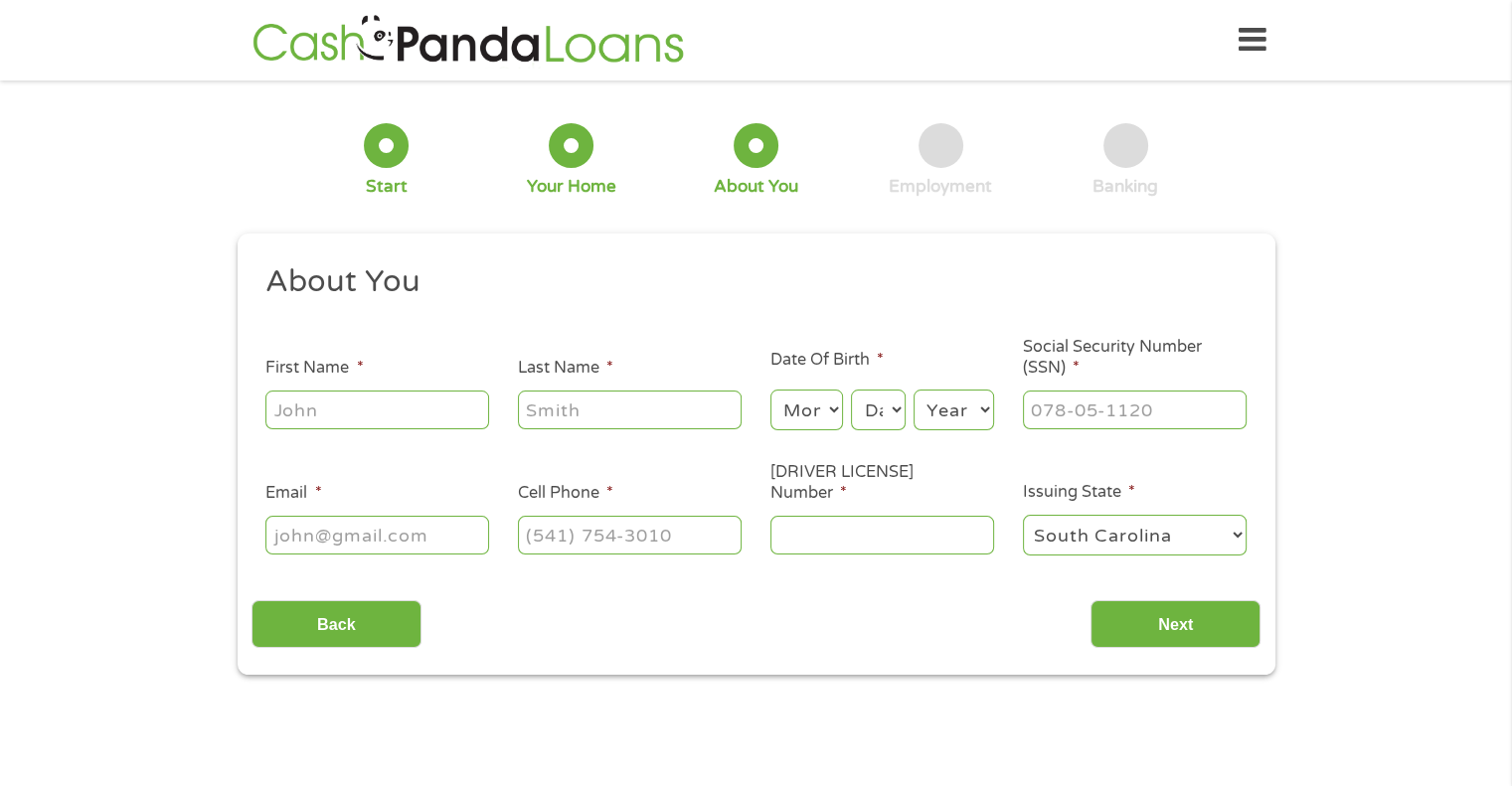 click on "[FIRST] Name *" at bounding box center (377, 409) 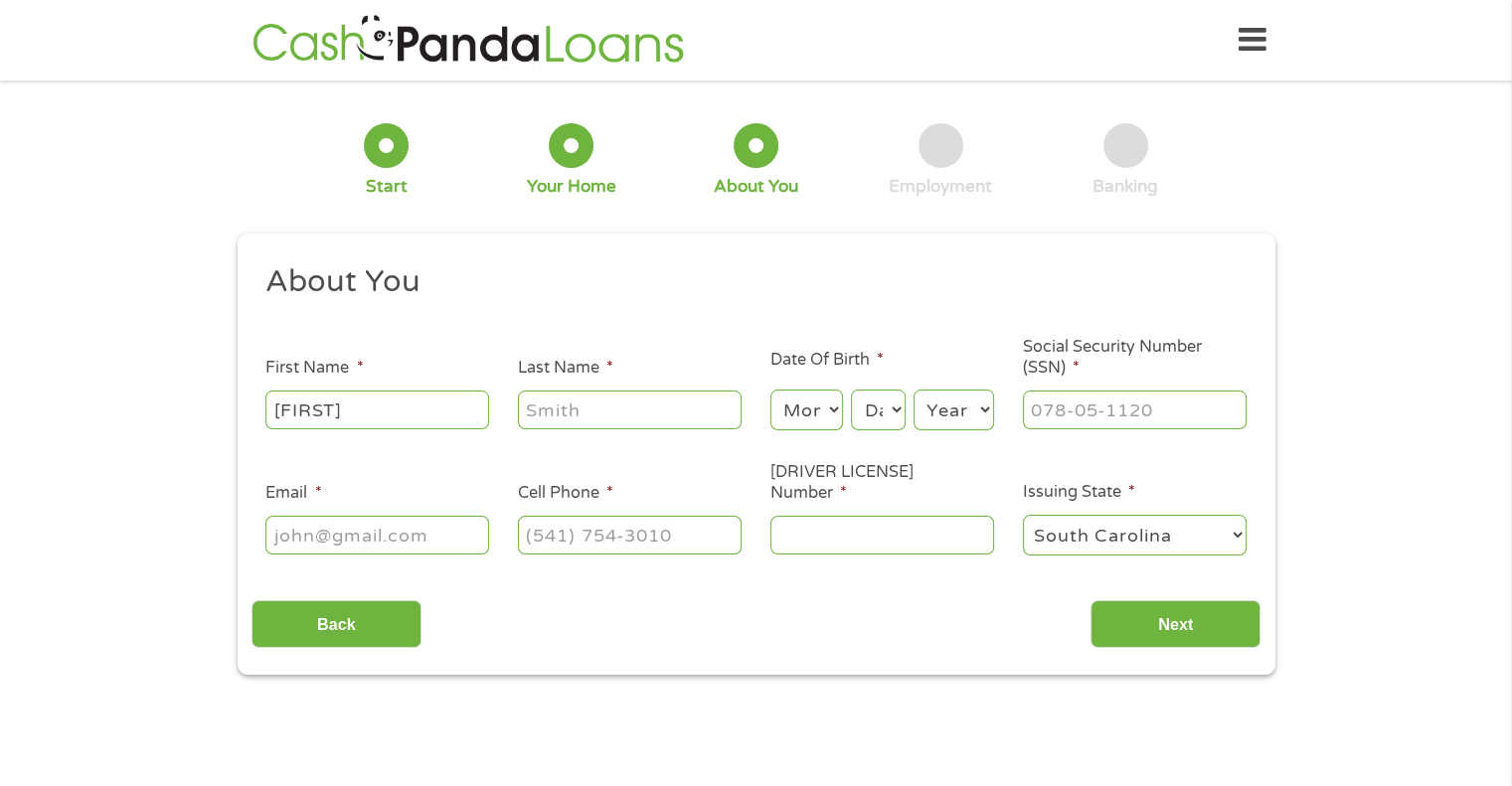 type on "[LAST]" 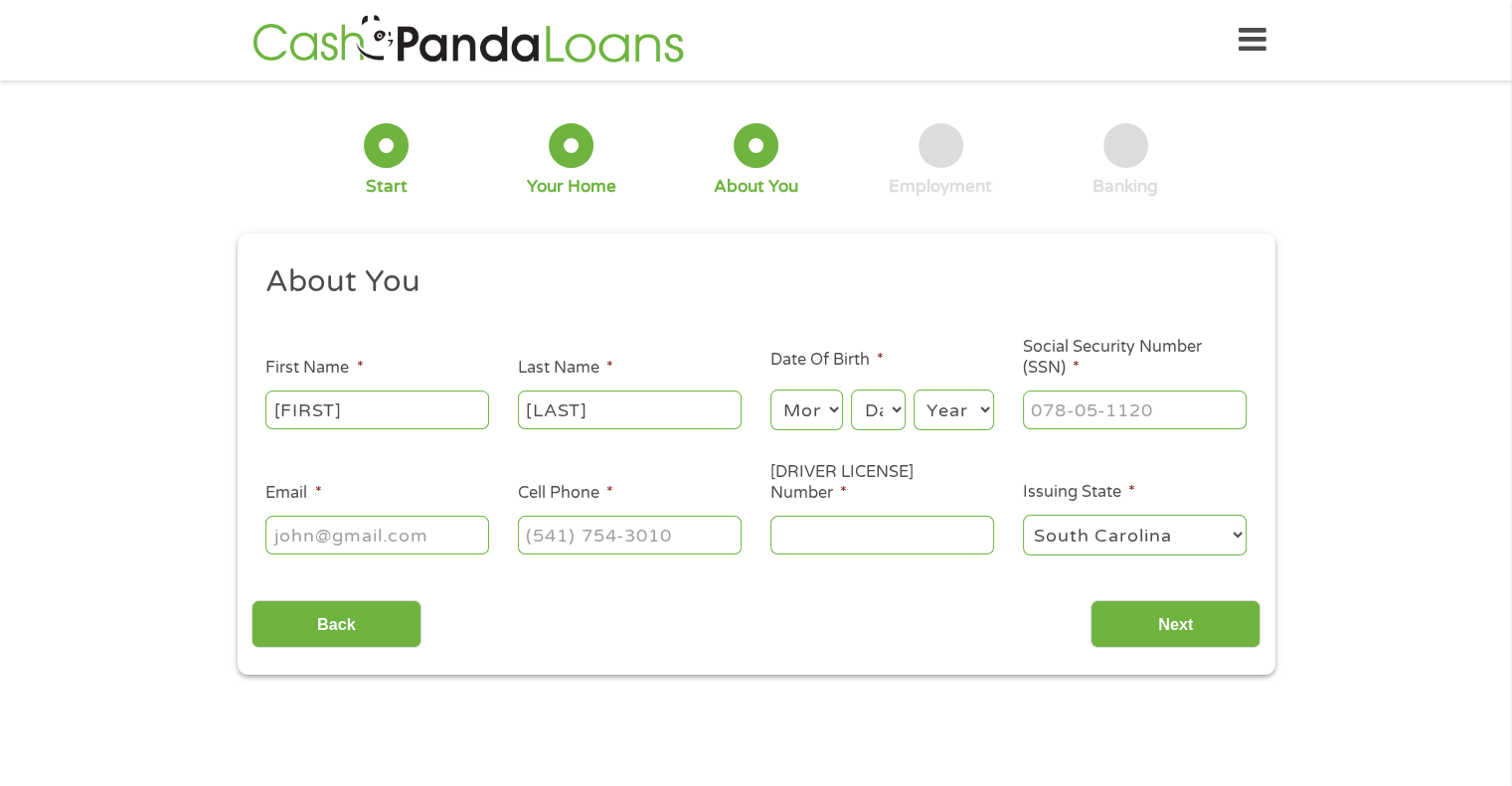 type on "[EMAIL]" 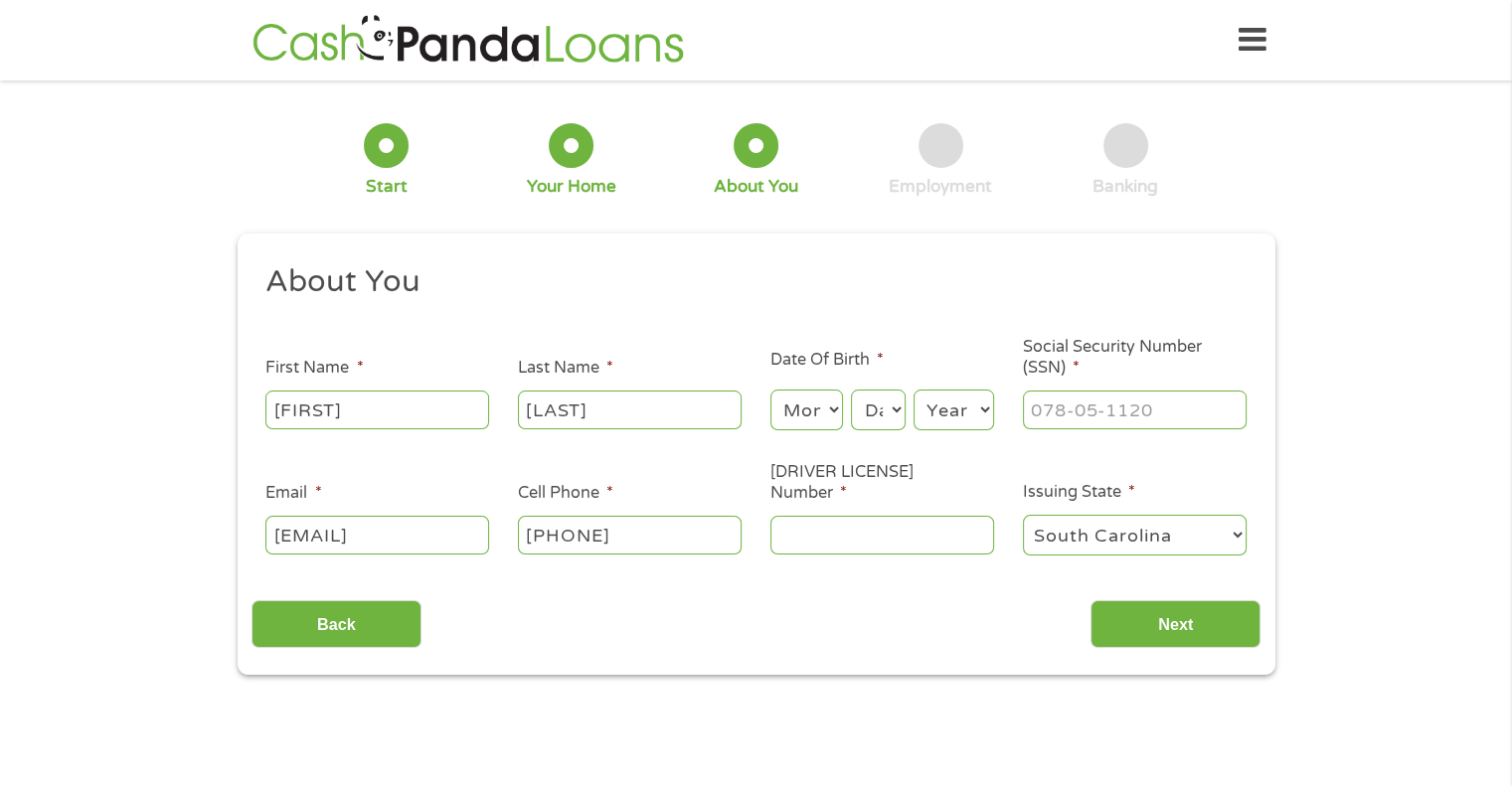 type on "([PHONE]) [PHONE]" 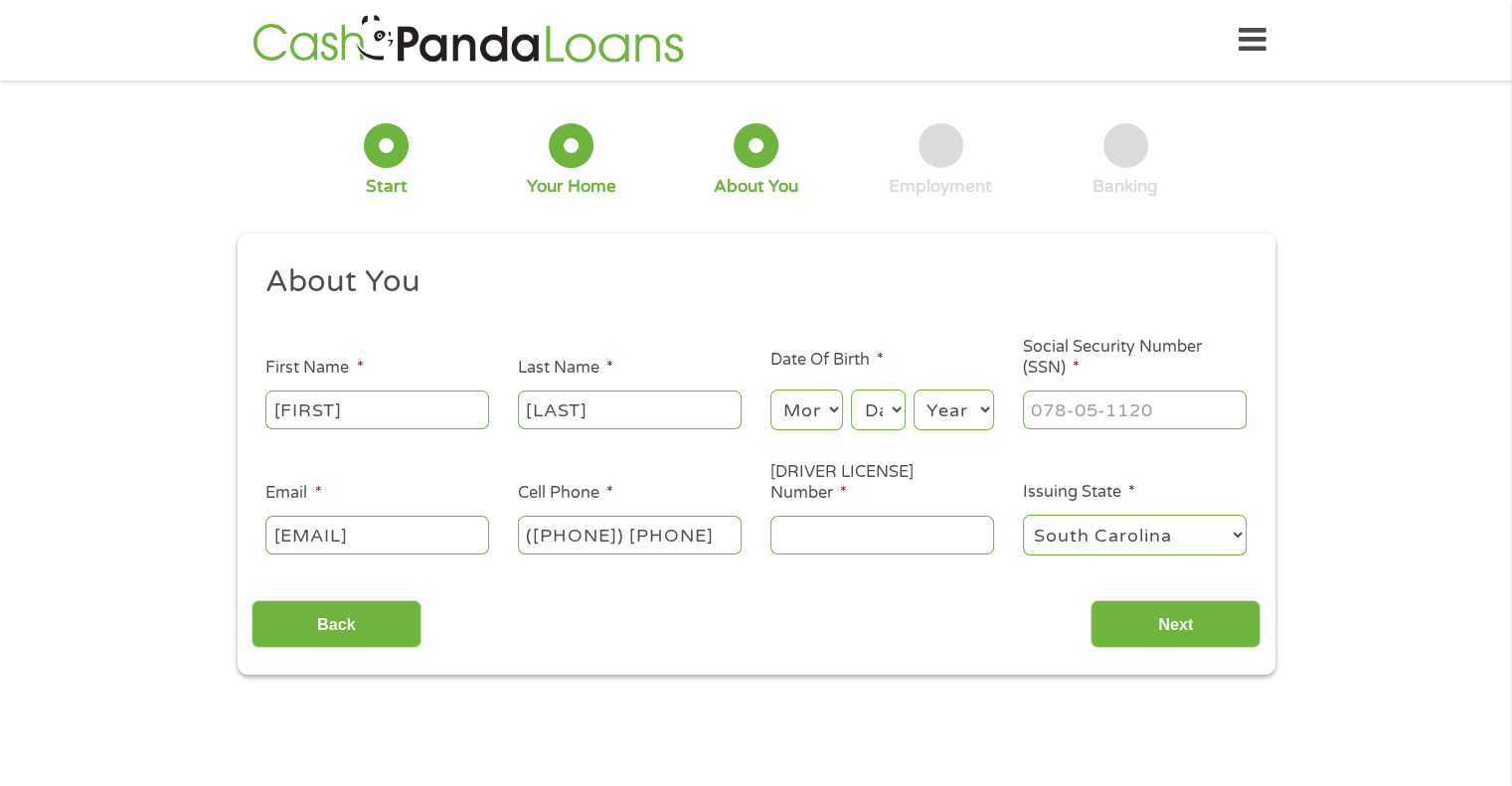 click on "Month 1 2 3 4 5 6 7 8 9 10 11 12" at bounding box center [806, 409] 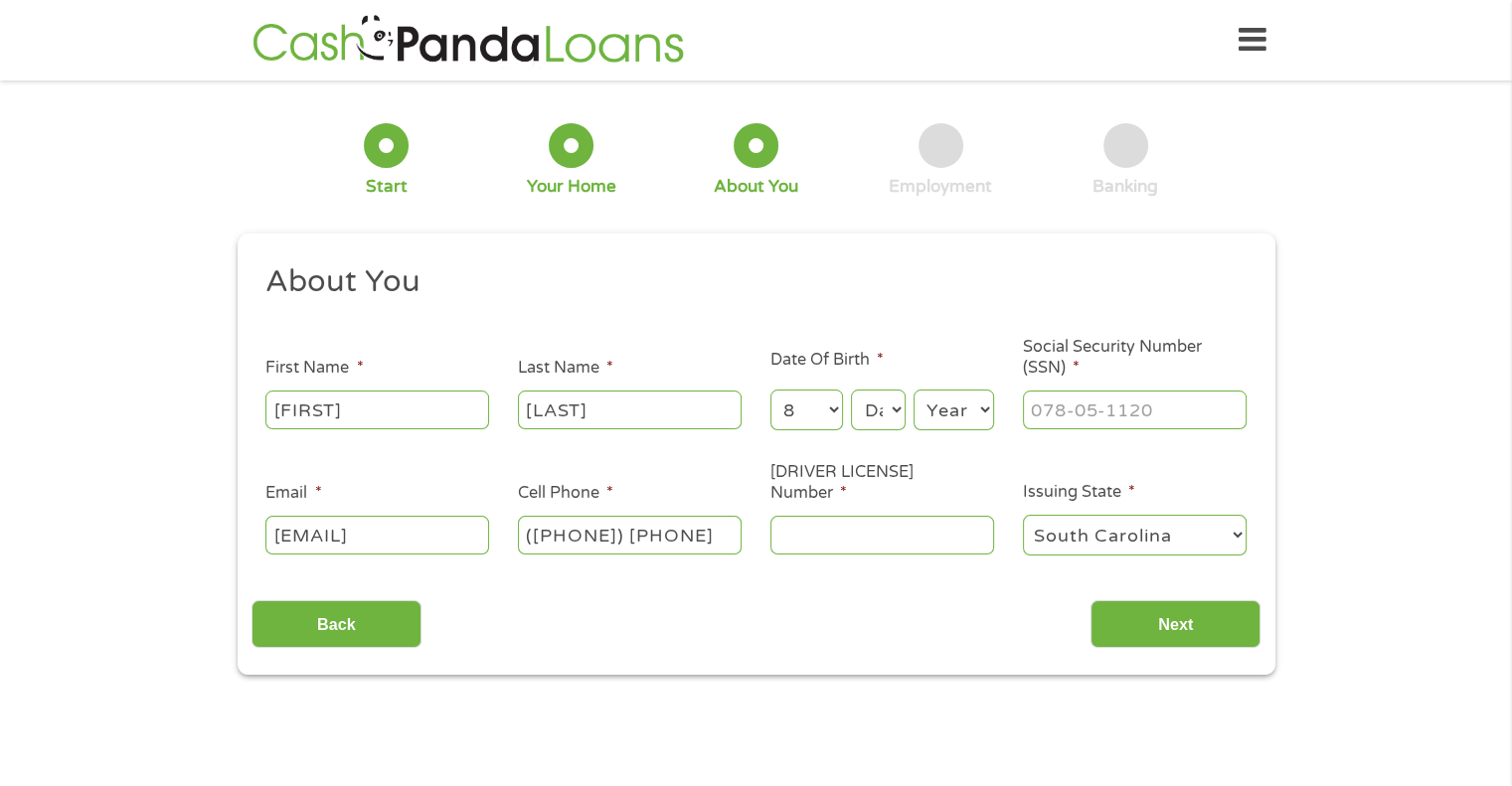 click on "Month 1 2 3 4 5 6 7 8 9 10 11 12" at bounding box center (806, 409) 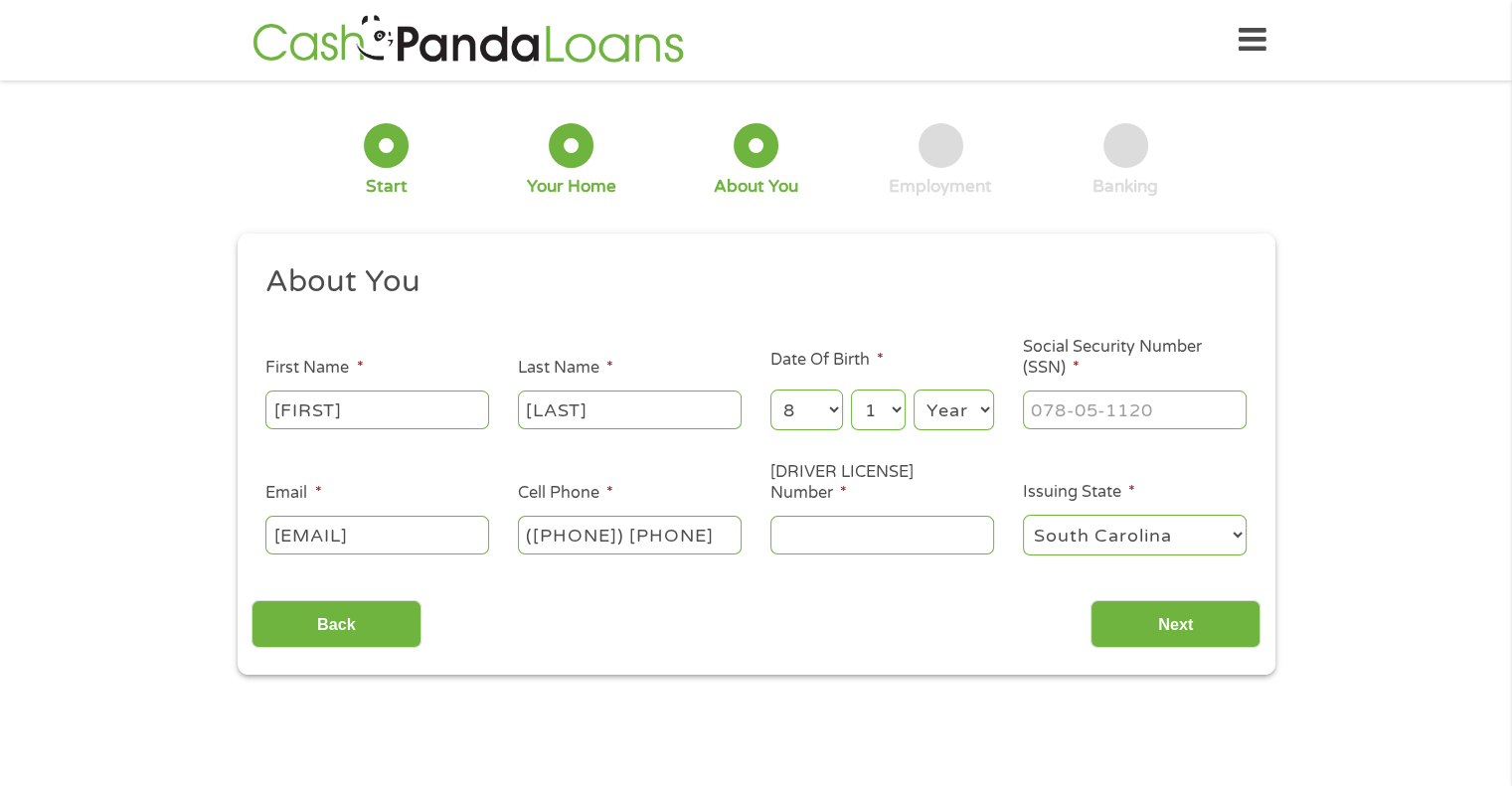 click on "Day 1 2 3 4 5 6 7 8 9 10 11 12 13 14 15 16 17 18 19 20 21 22 23 24 25 26 27 28 29 30 31" at bounding box center [878, 409] 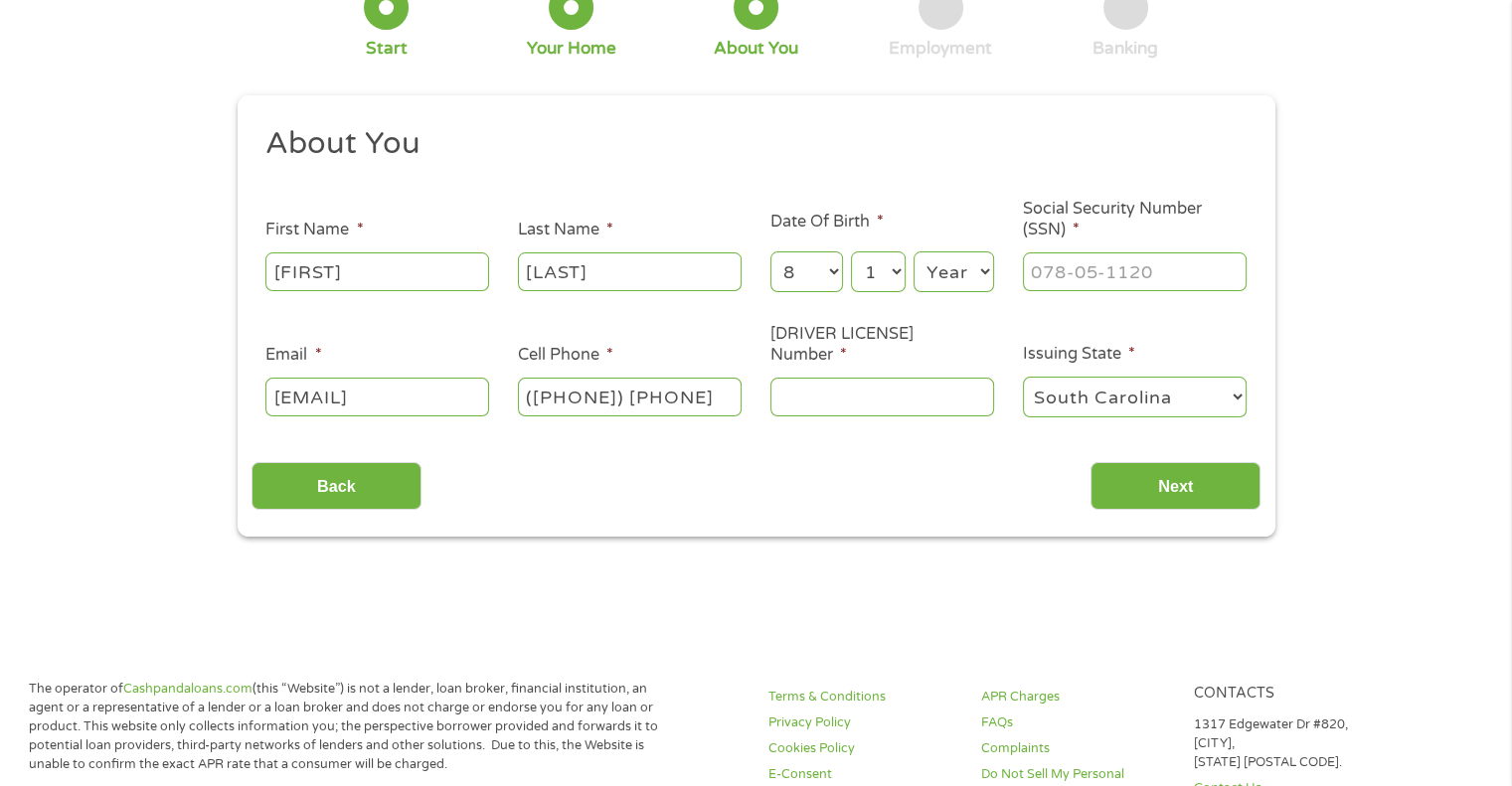 scroll, scrollTop: 0, scrollLeft: 0, axis: both 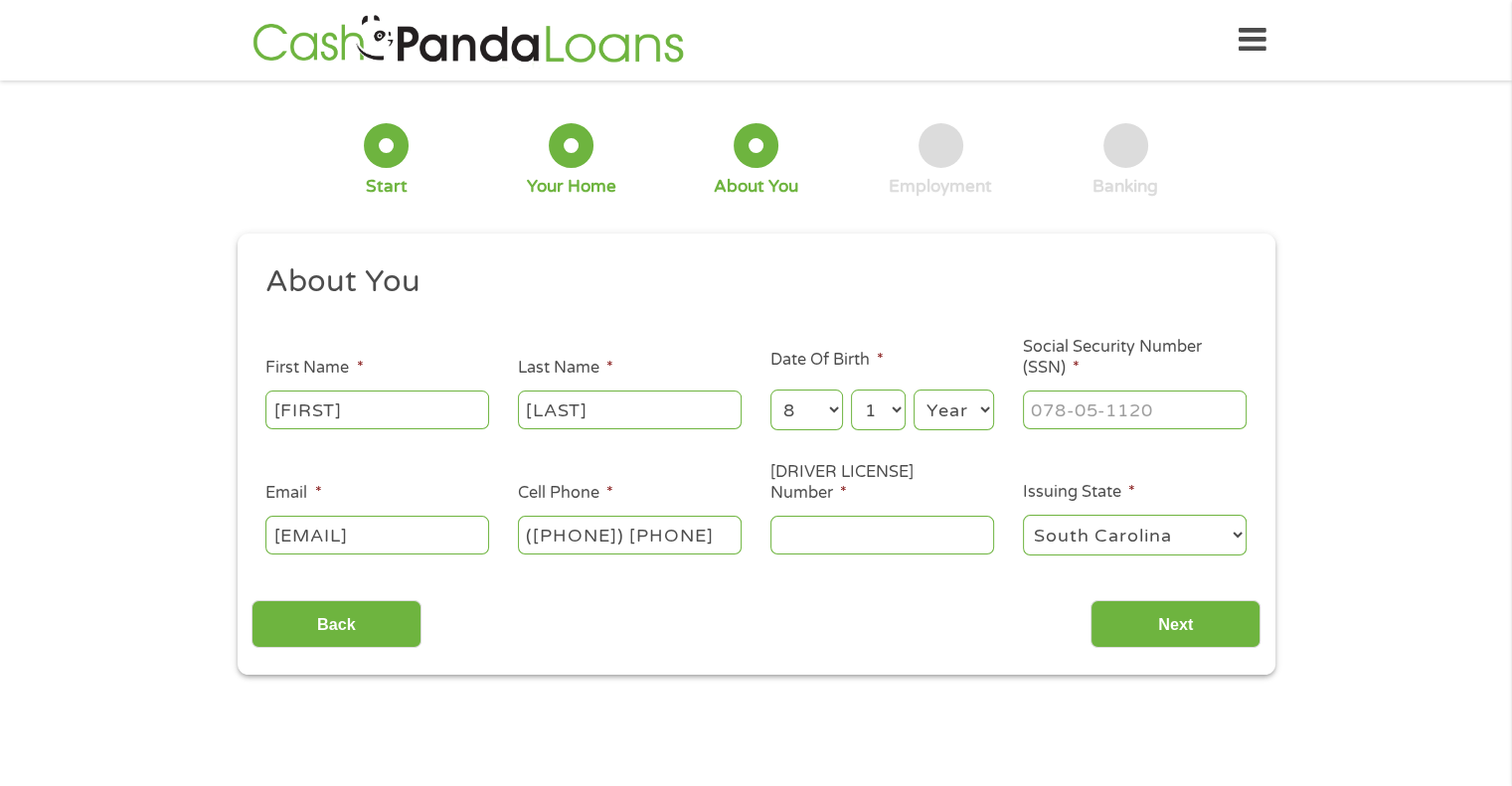 click on "Year 2007 2006 2005 2004 2003 2002 2001 2000 1999 1998 1997 1996 1995 1994 1993 1992 1991 1990 1989 1988 1987 1986 1985 1984 1983 1982 1981 1980 1979 1978 1977 1976 1975 1974 1973 1972 1971 1970 1969 1968 1967 1966 1965 1964 1963 1962 1961 1960 1959 1958 1957 1956 1955 1954 1953 1952 1951 1950 1949 1948 1947 1946 1945 1944 1943 1942 1941 1940 1939 1938 1937 1936 1935 1934 1933 1932 1931 1930 1929 1928 1927 1926 1925 1924 1923 1922 1921 1920" at bounding box center [953, 409] 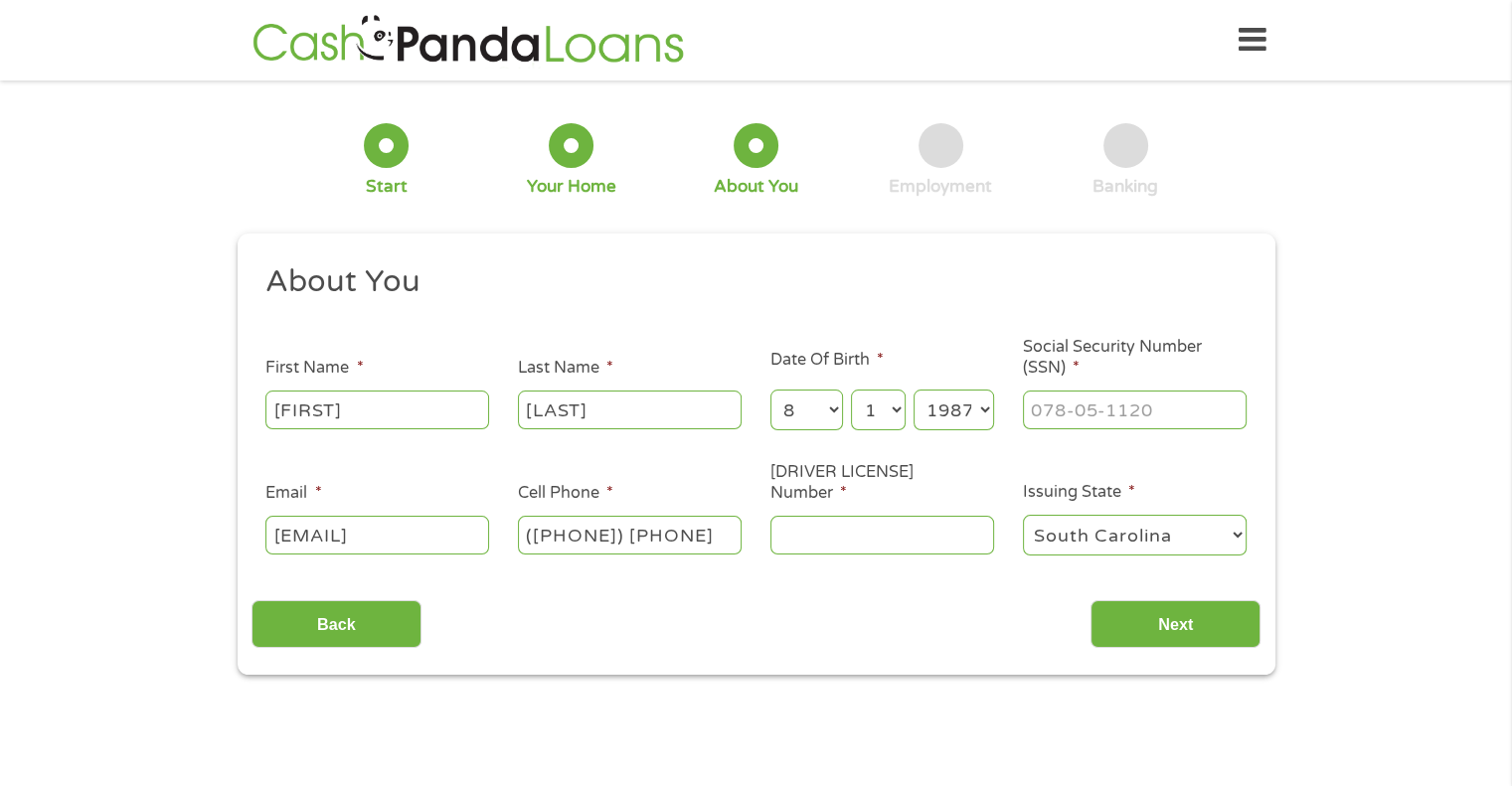 click on "Year 2007 2006 2005 2004 2003 2002 2001 2000 1999 1998 1997 1996 1995 1994 1993 1992 1991 1990 1989 1988 1987 1986 1985 1984 1983 1982 1981 1980 1979 1978 1977 1976 1975 1974 1973 1972 1971 1970 1969 1968 1967 1966 1965 1964 1963 1962 1961 1960 1959 1958 1957 1956 1955 1954 1953 1952 1951 1950 1949 1948 1947 1946 1945 1944 1943 1942 1941 1940 1939 1938 1937 1936 1935 1934 1933 1932 1931 1930 1929 1928 1927 1926 1925 1924 1923 1922 1921 1920" at bounding box center [953, 409] 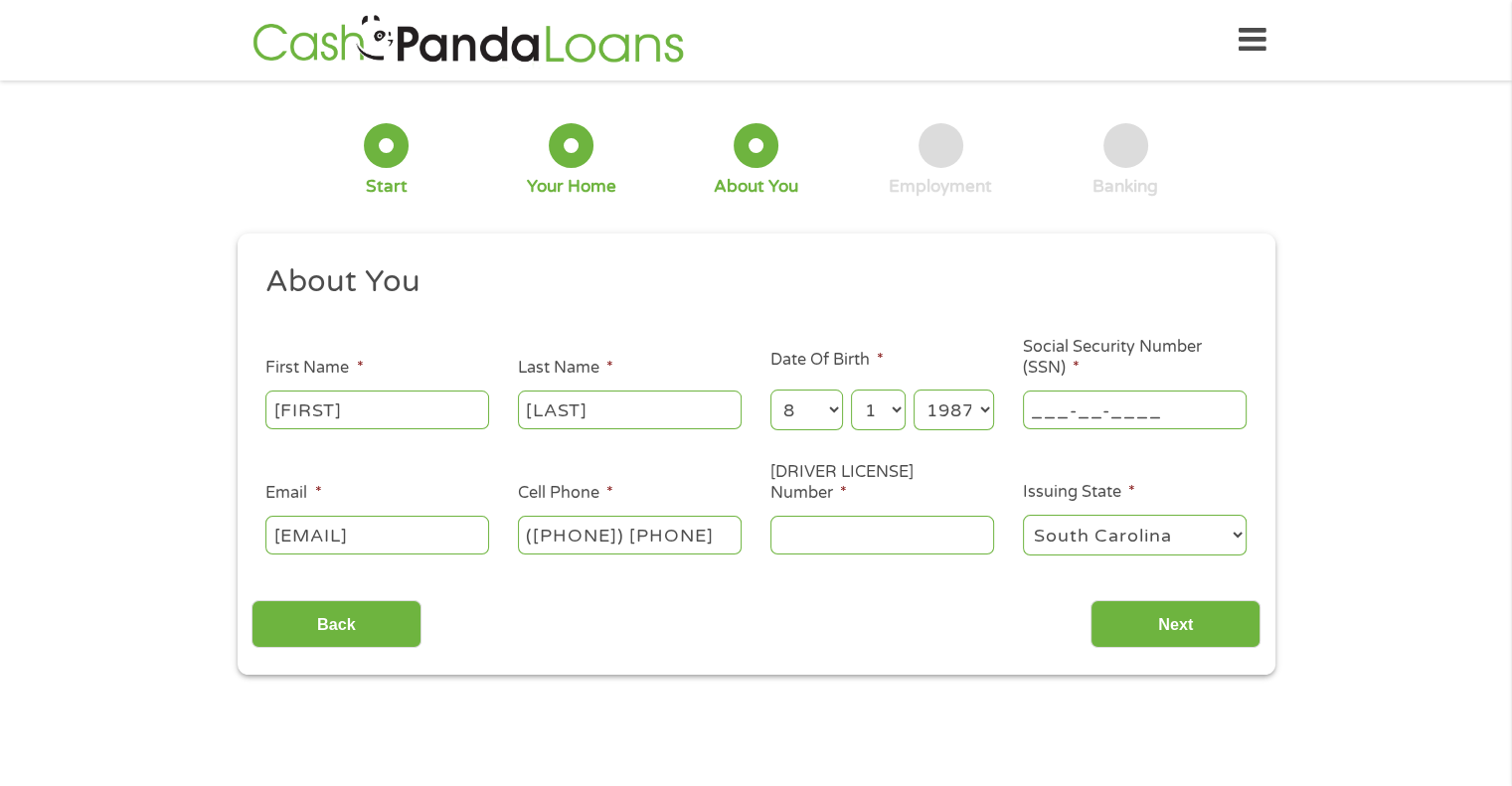 click on "___-__-____" at bounding box center (1134, 409) 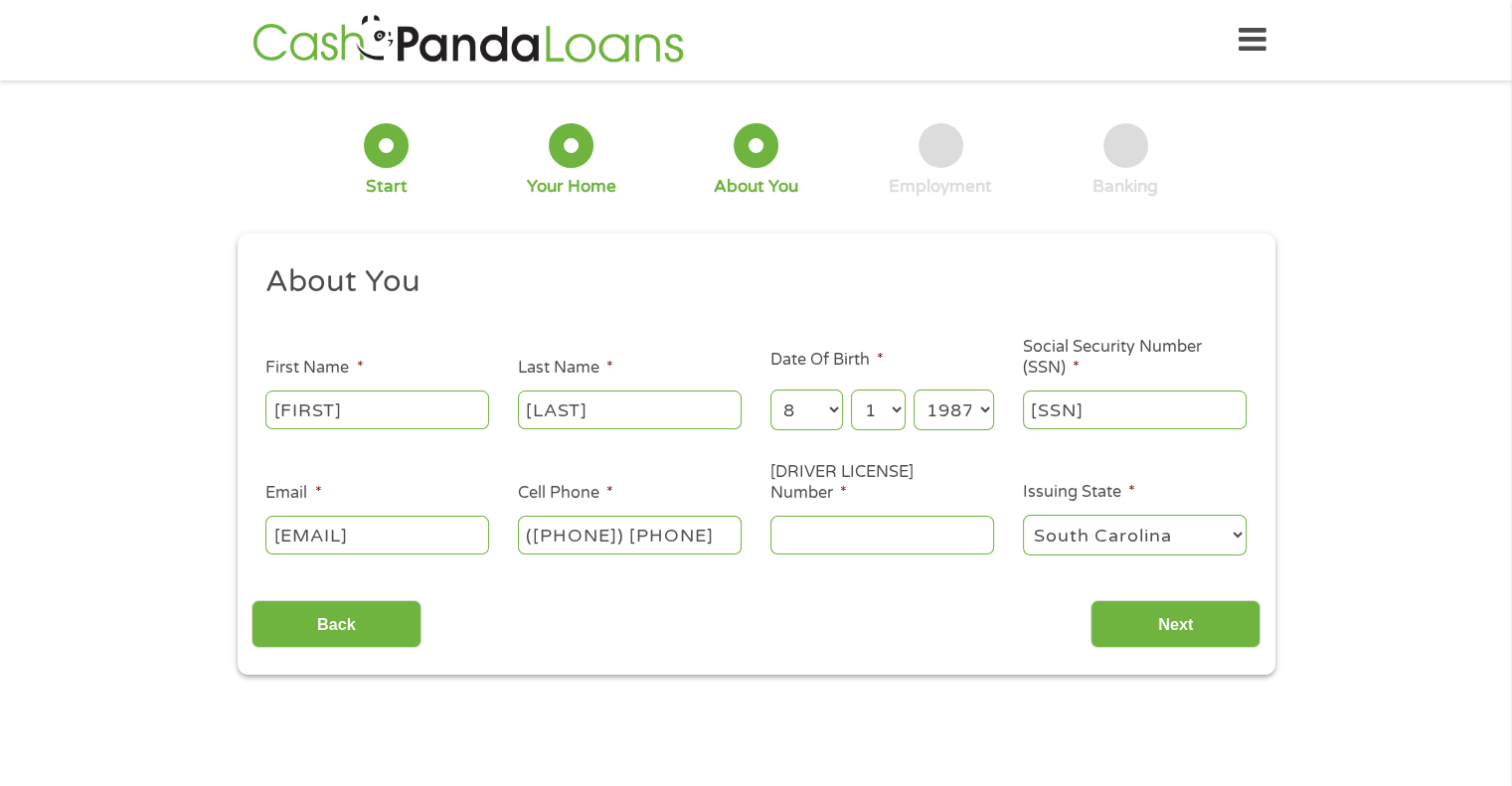 type on "[SSN]" 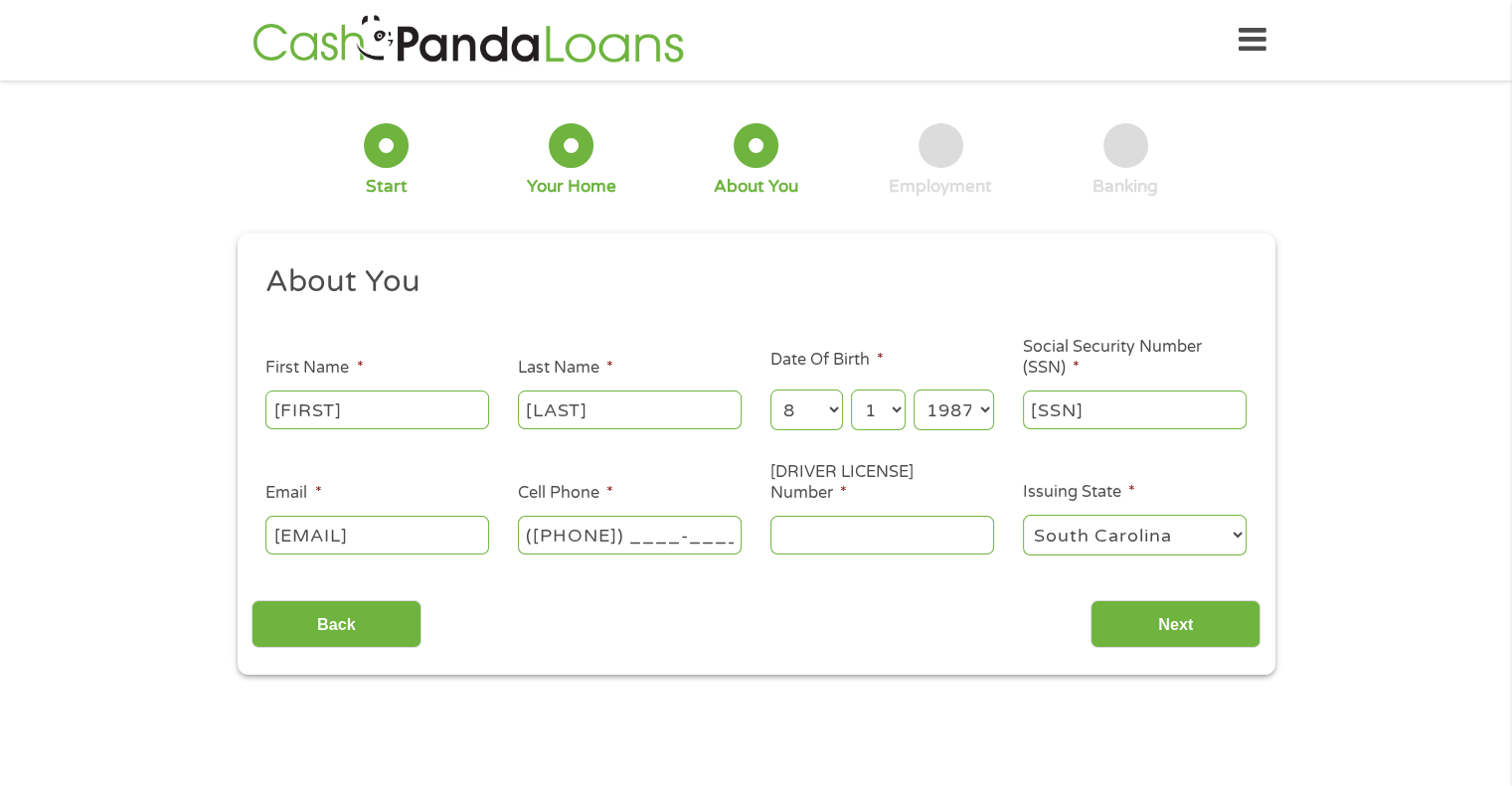 type on "([PHONE]) [PHONE]" 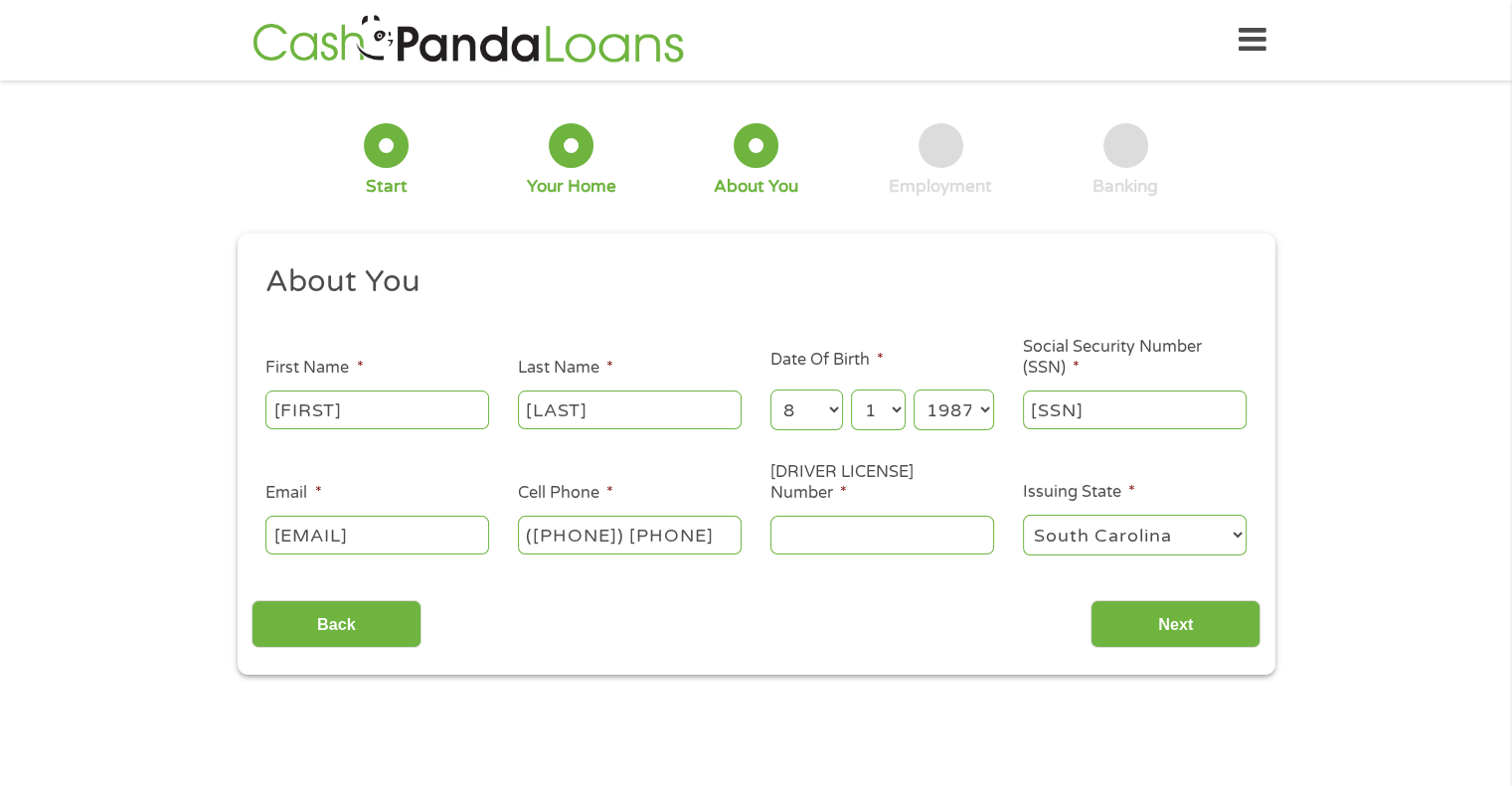 click on "Driver License Number *" at bounding box center [882, 535] 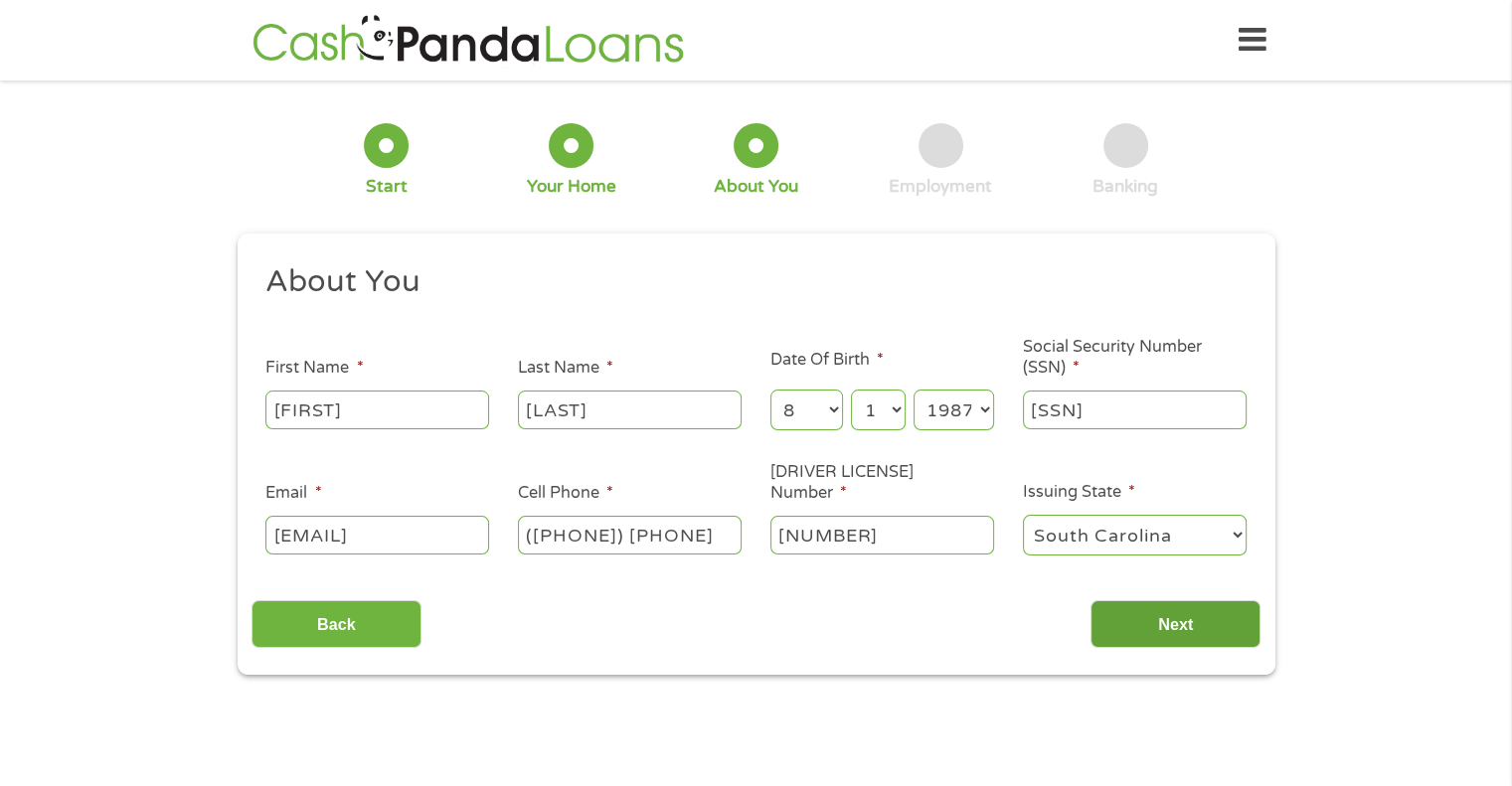 type on "[NUMBER]" 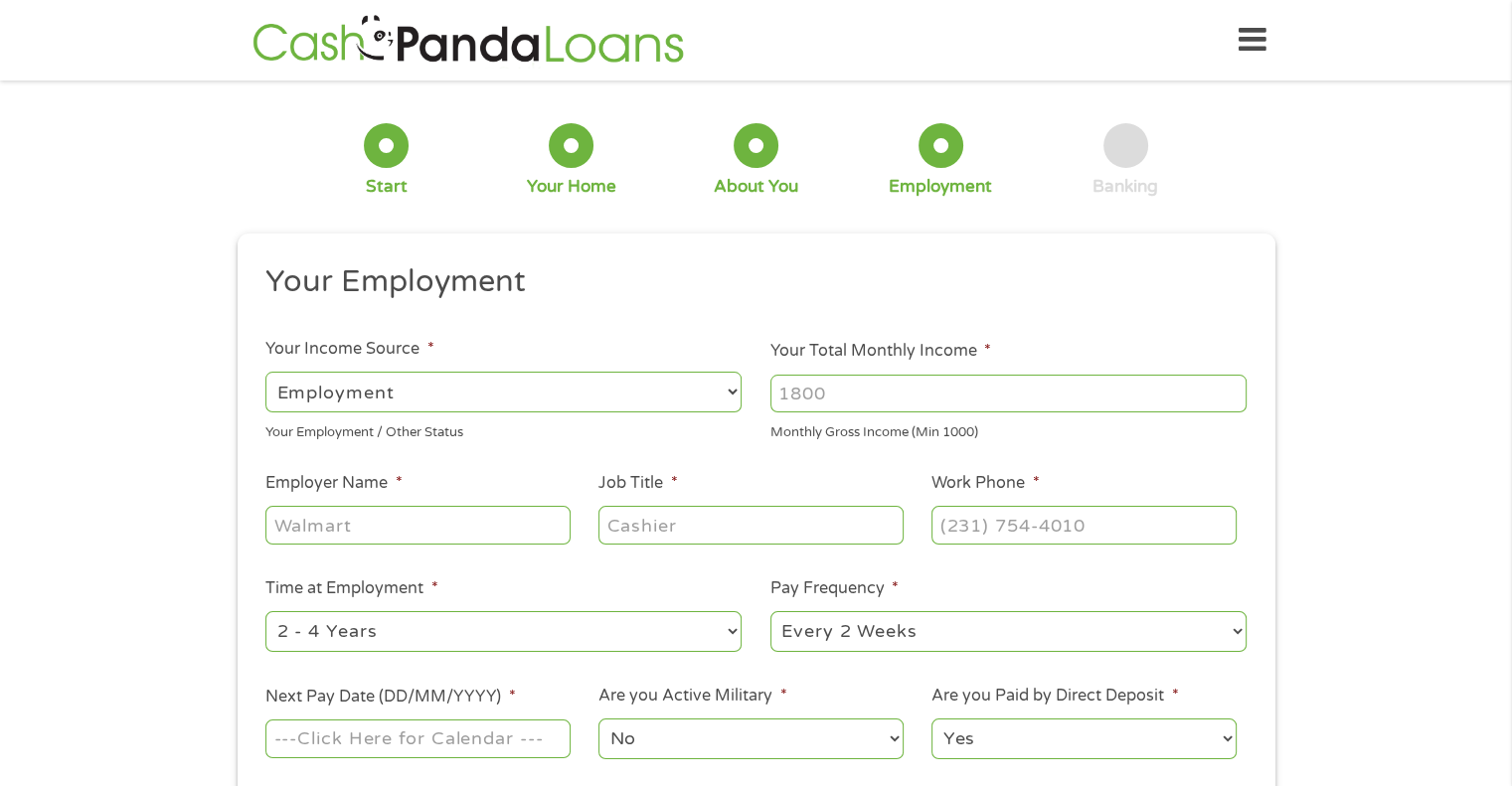 scroll, scrollTop: 8, scrollLeft: 8, axis: both 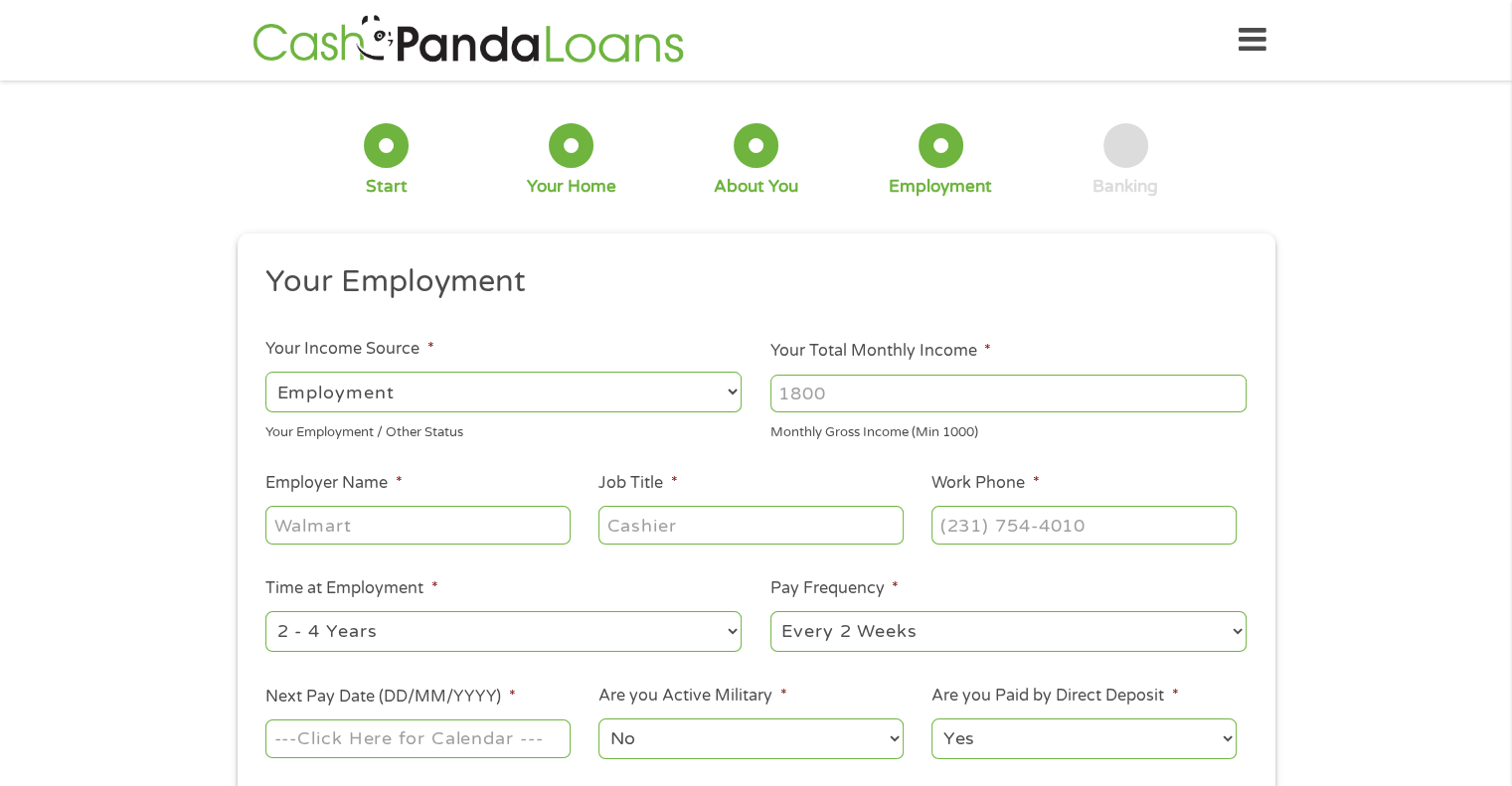 click on "Your Total Monthly Income *" at bounding box center (1008, 393) 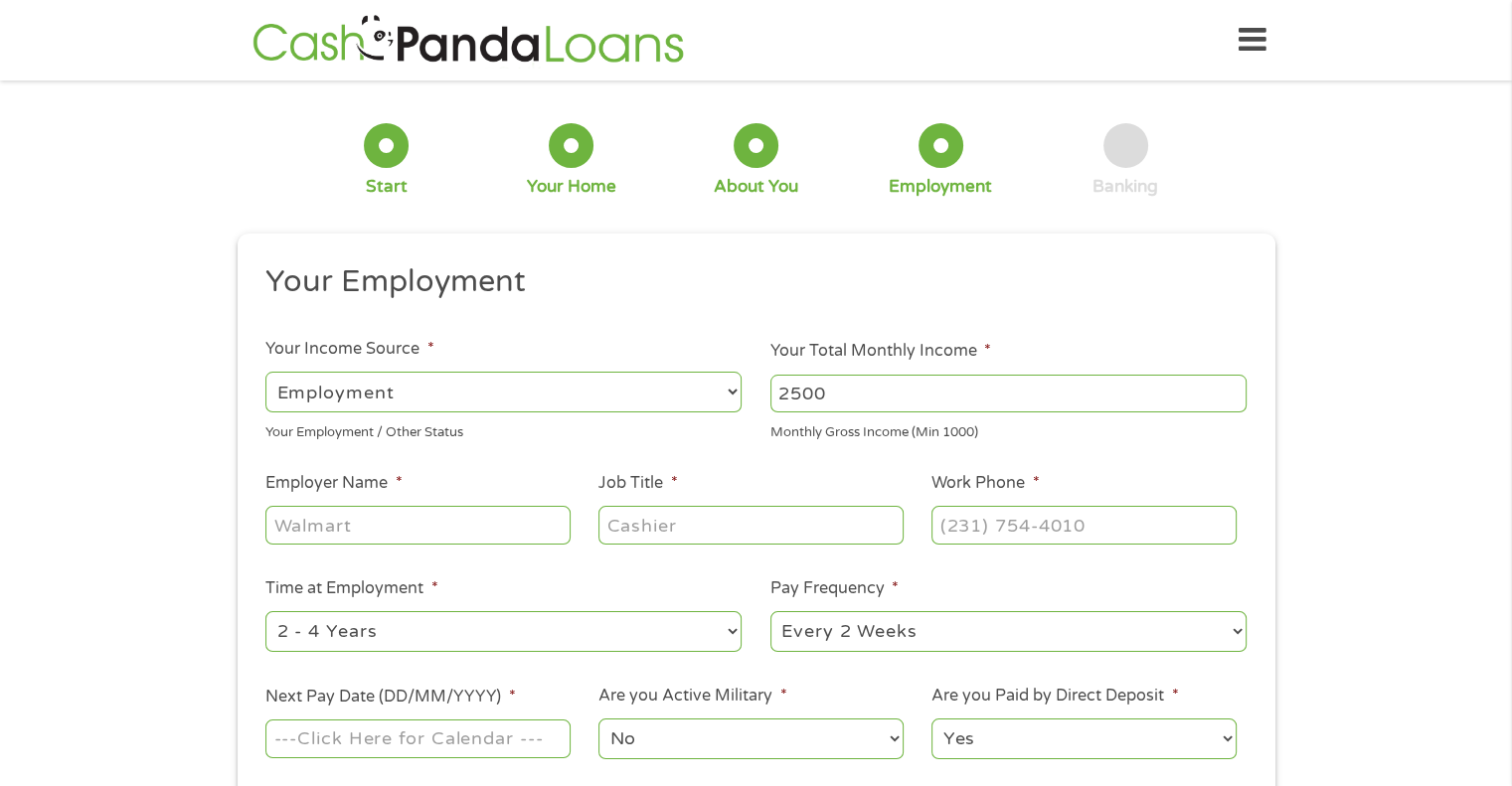 type on "2500" 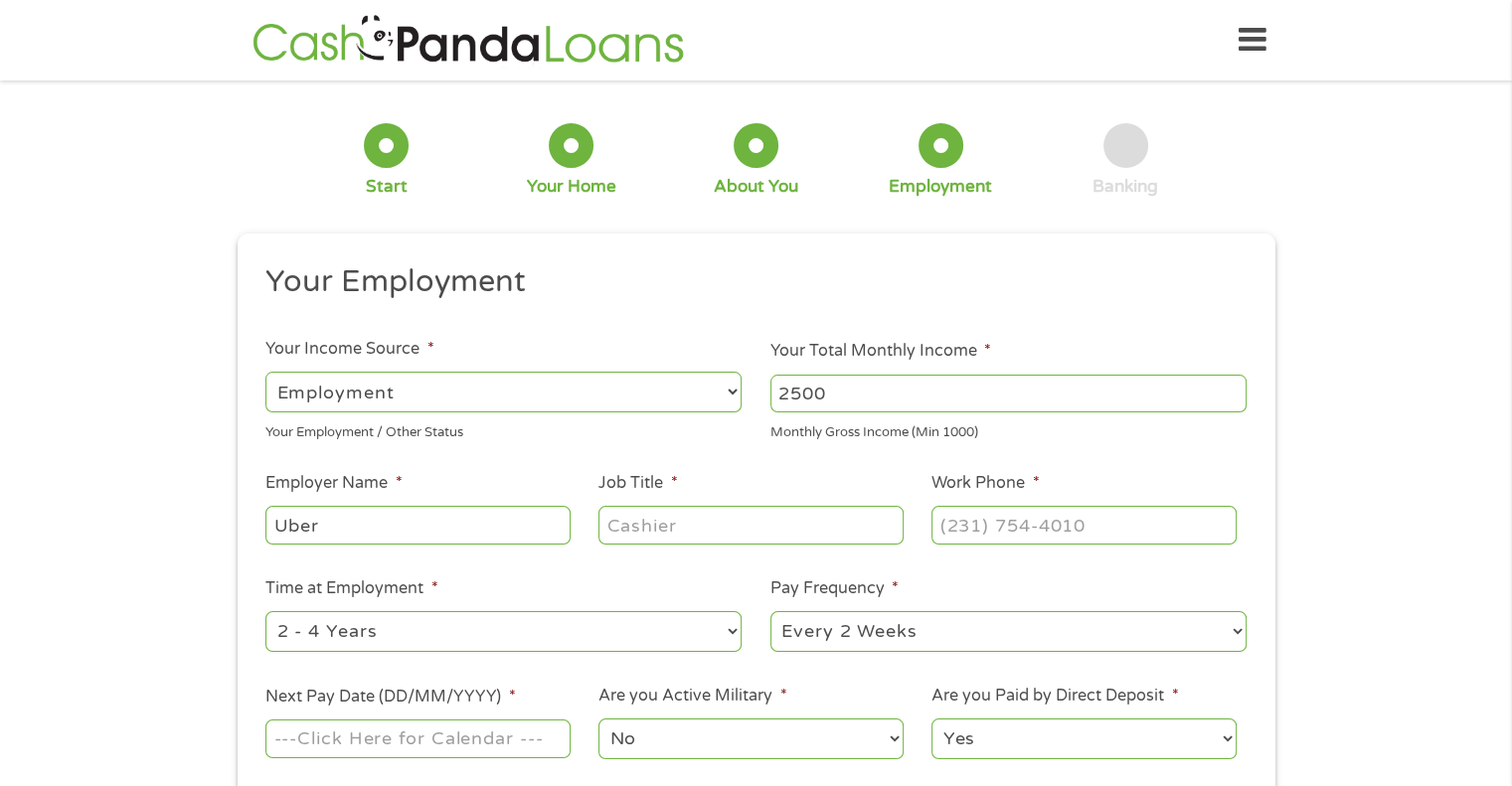 type on "Uber" 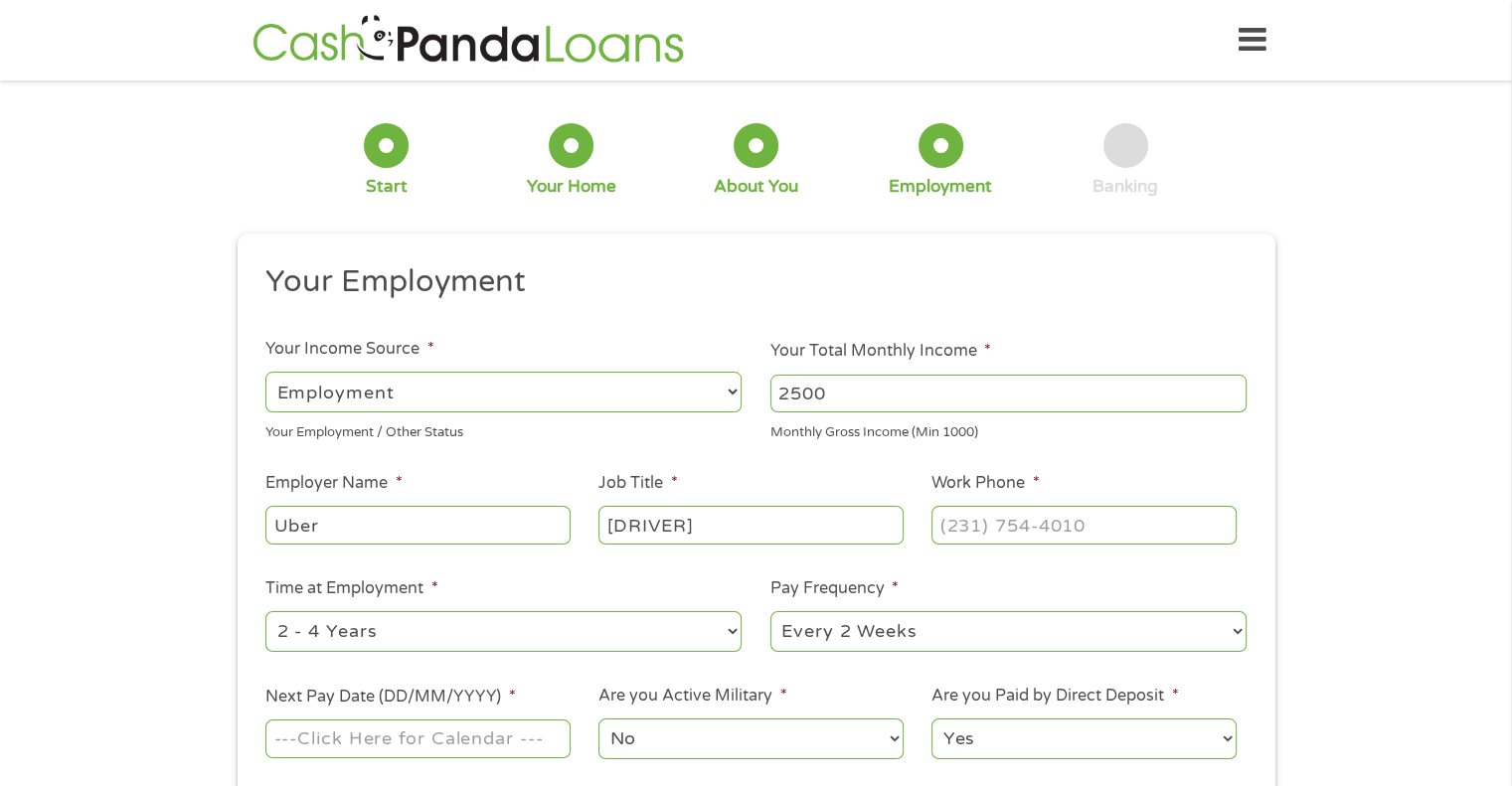 type on "[DRIVER]" 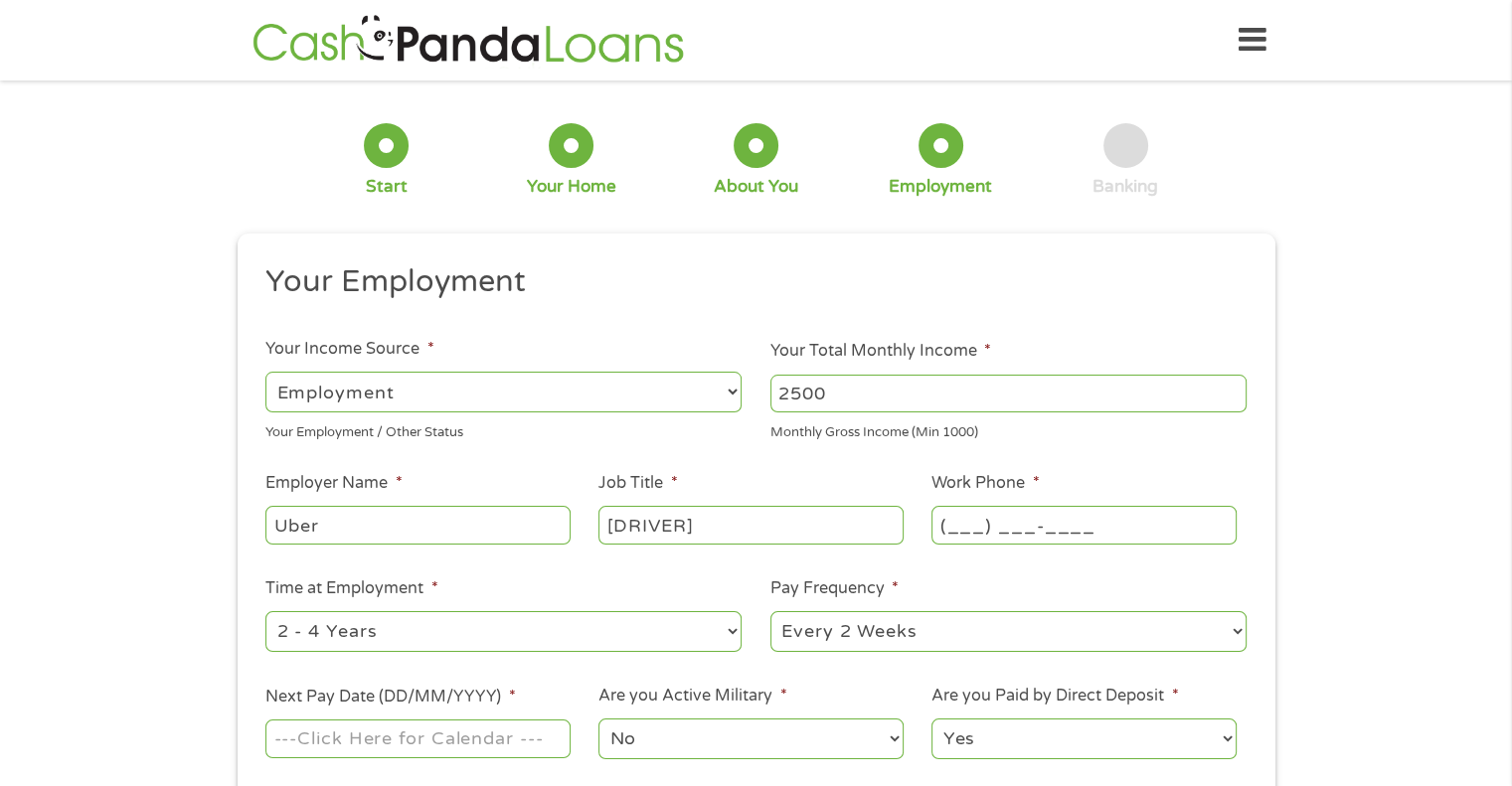 click on "(___) ___-____" at bounding box center (1084, 525) 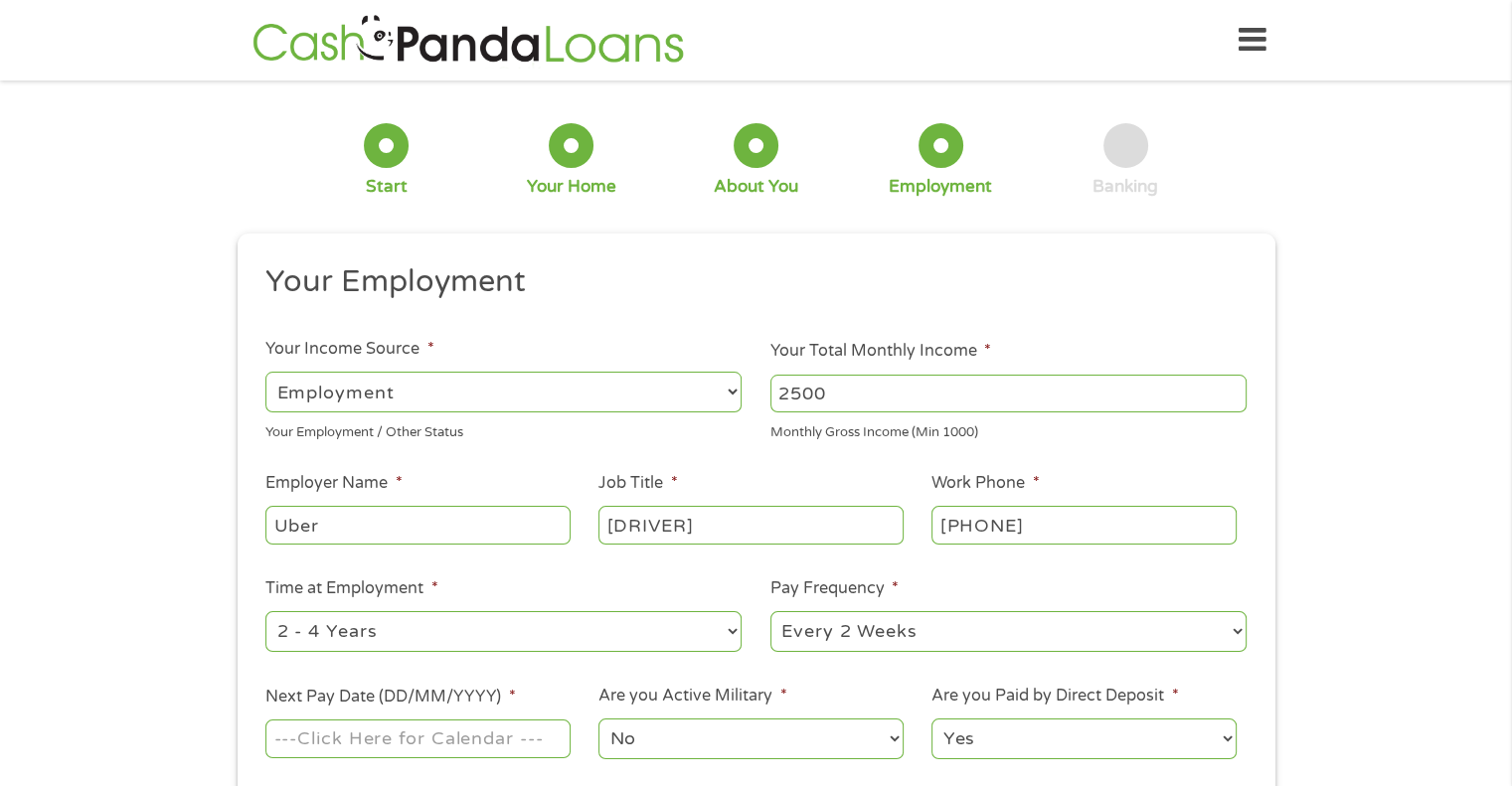 type on "([PHONE]) [PHONE]" 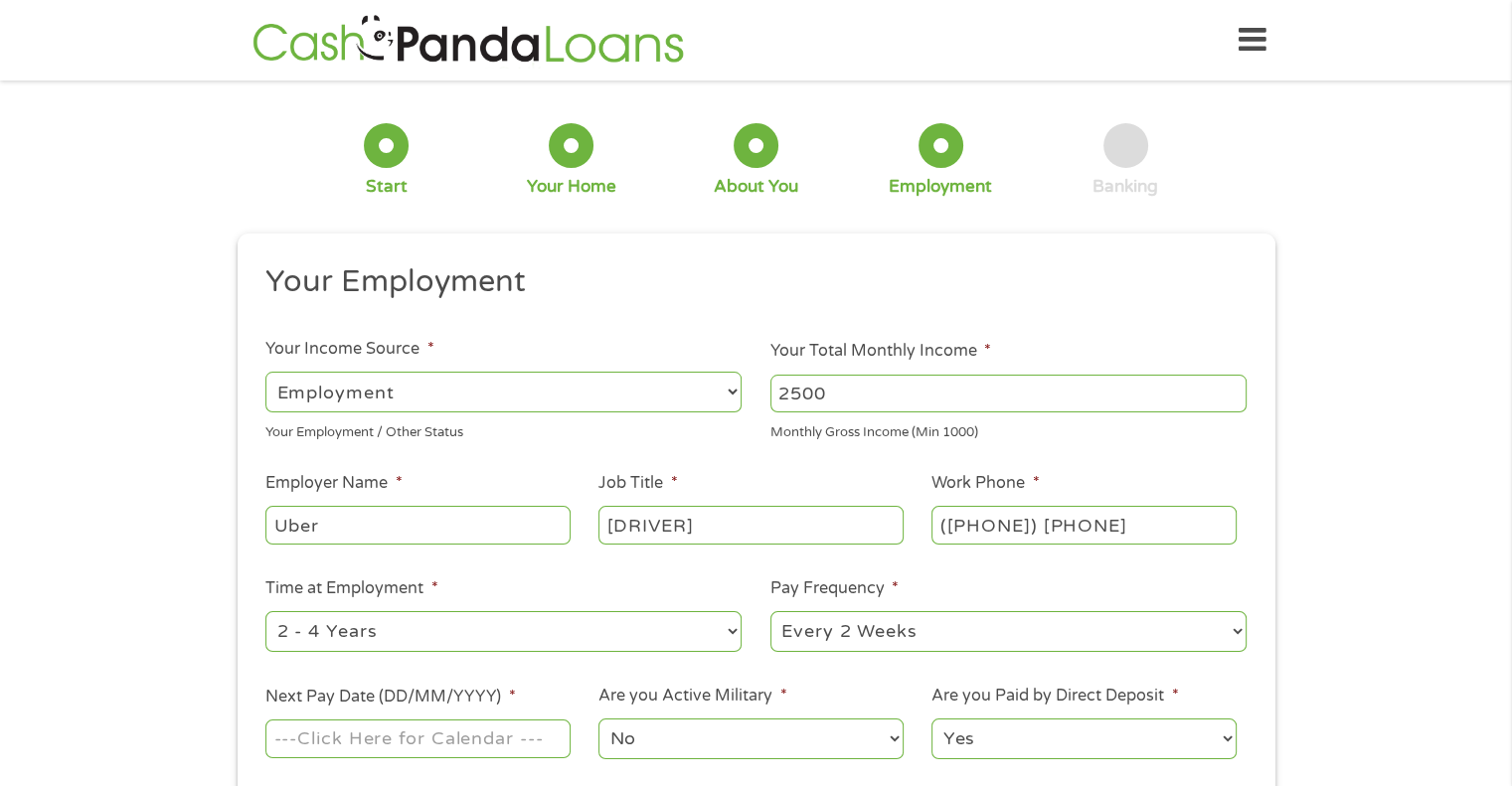 click on "--- Choose one --- 1 Year or less 1 - 2 Years 2 - 4 Years Over 4 Years" at bounding box center (503, 631) 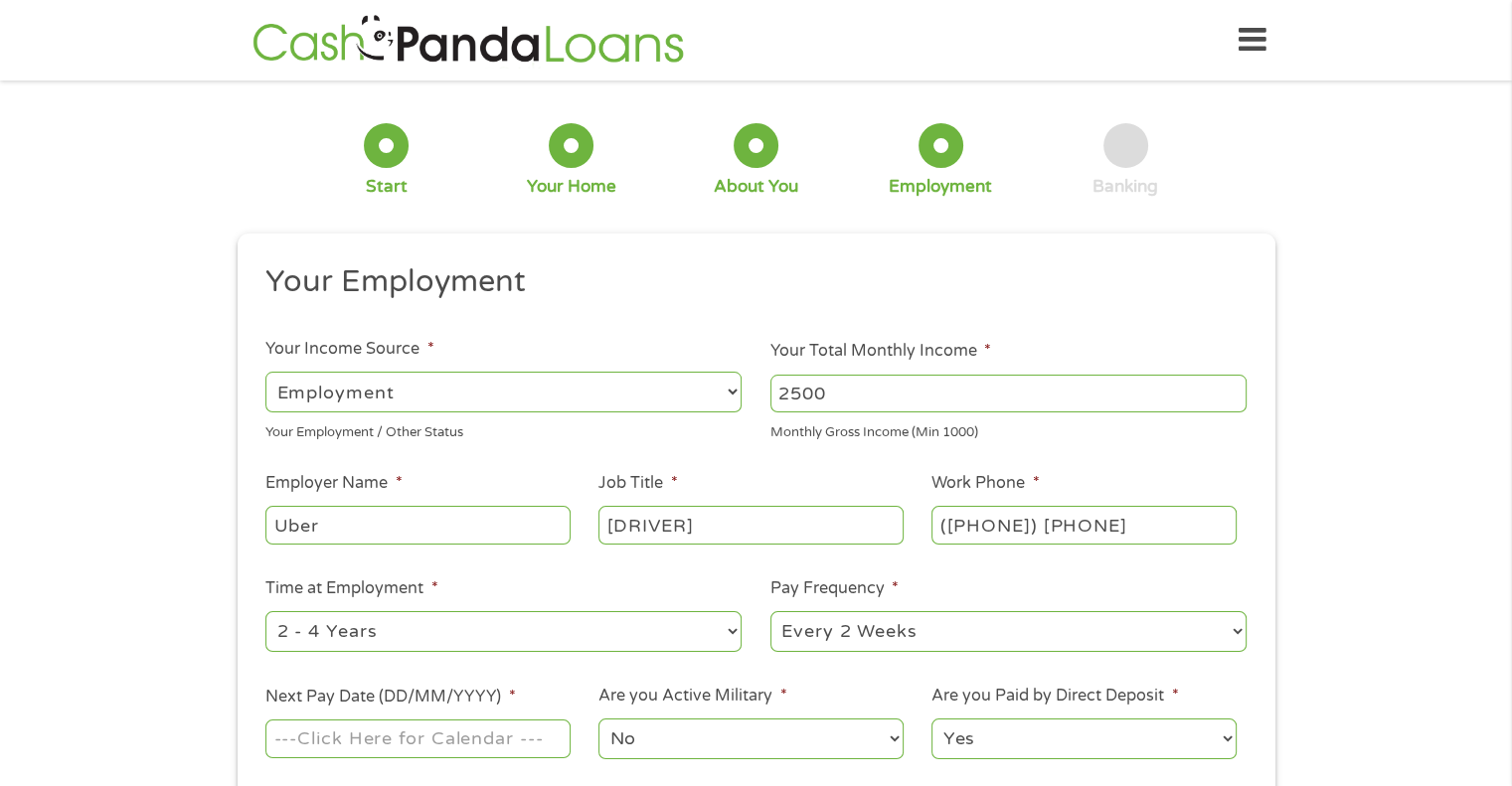 select on "[NUMBER]months" 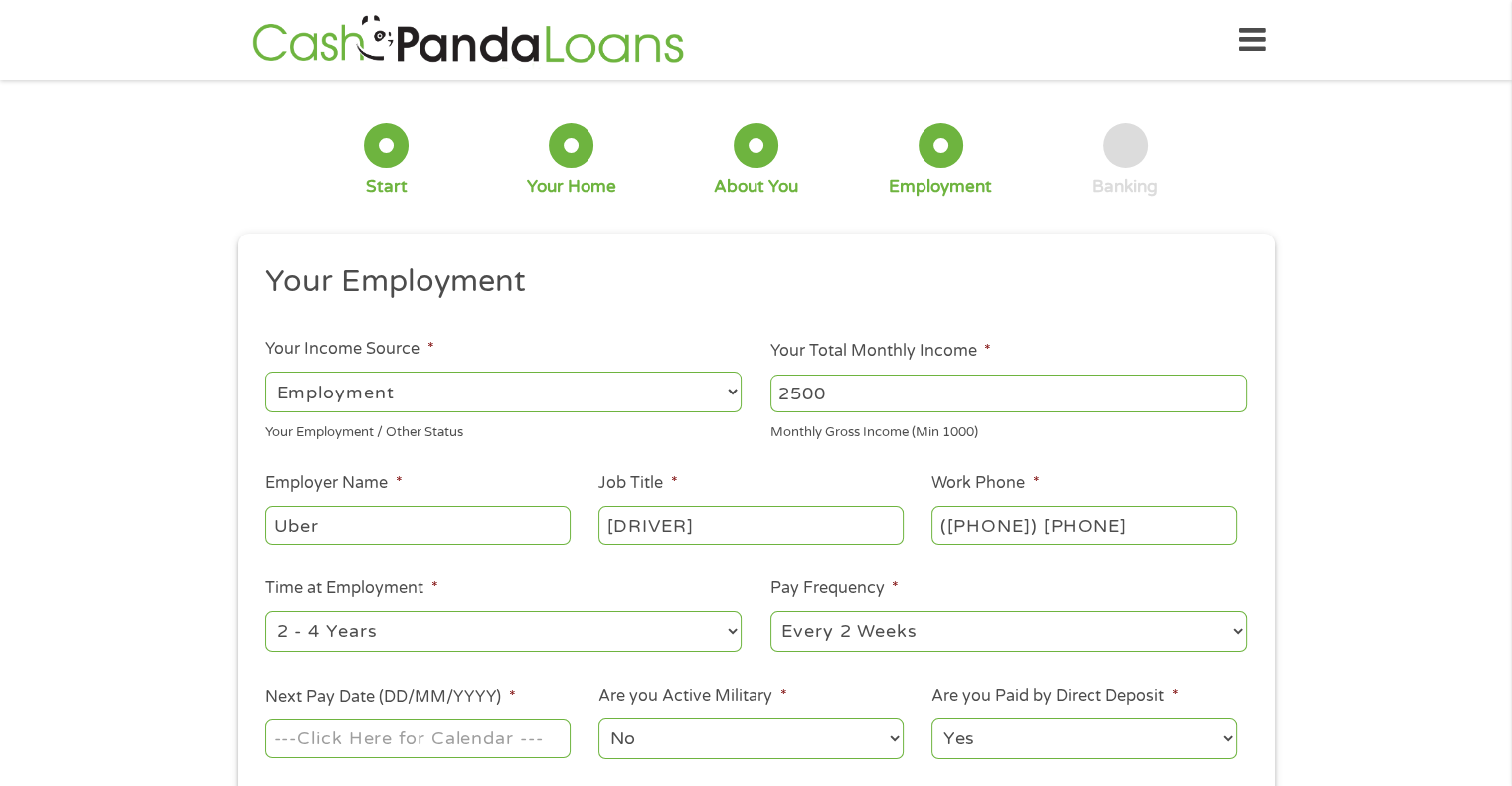 click on "--- Choose one --- 1 Year or less 1 - 2 Years 2 - 4 Years Over 4 Years" at bounding box center (503, 631) 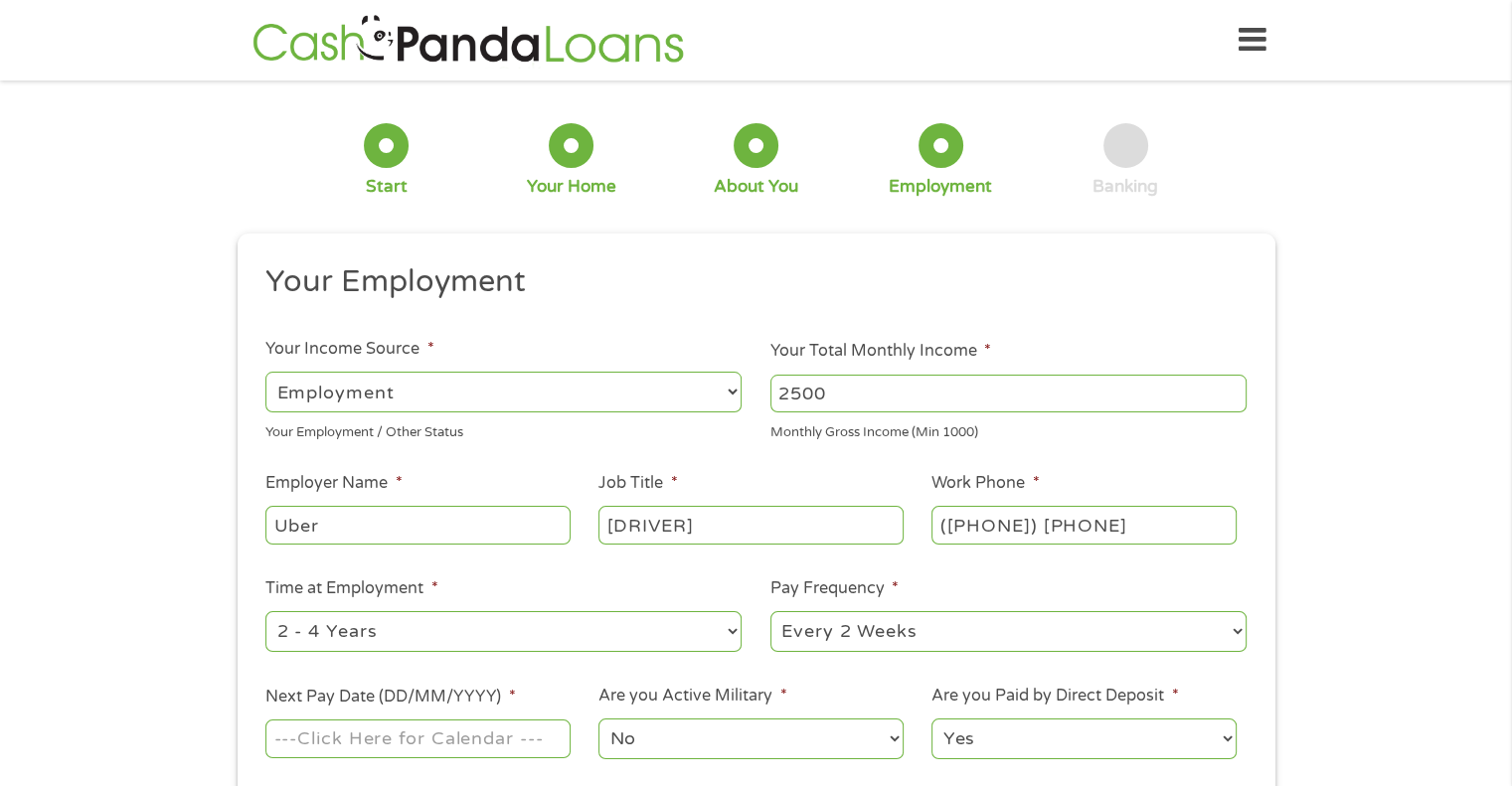 select on "weekly" 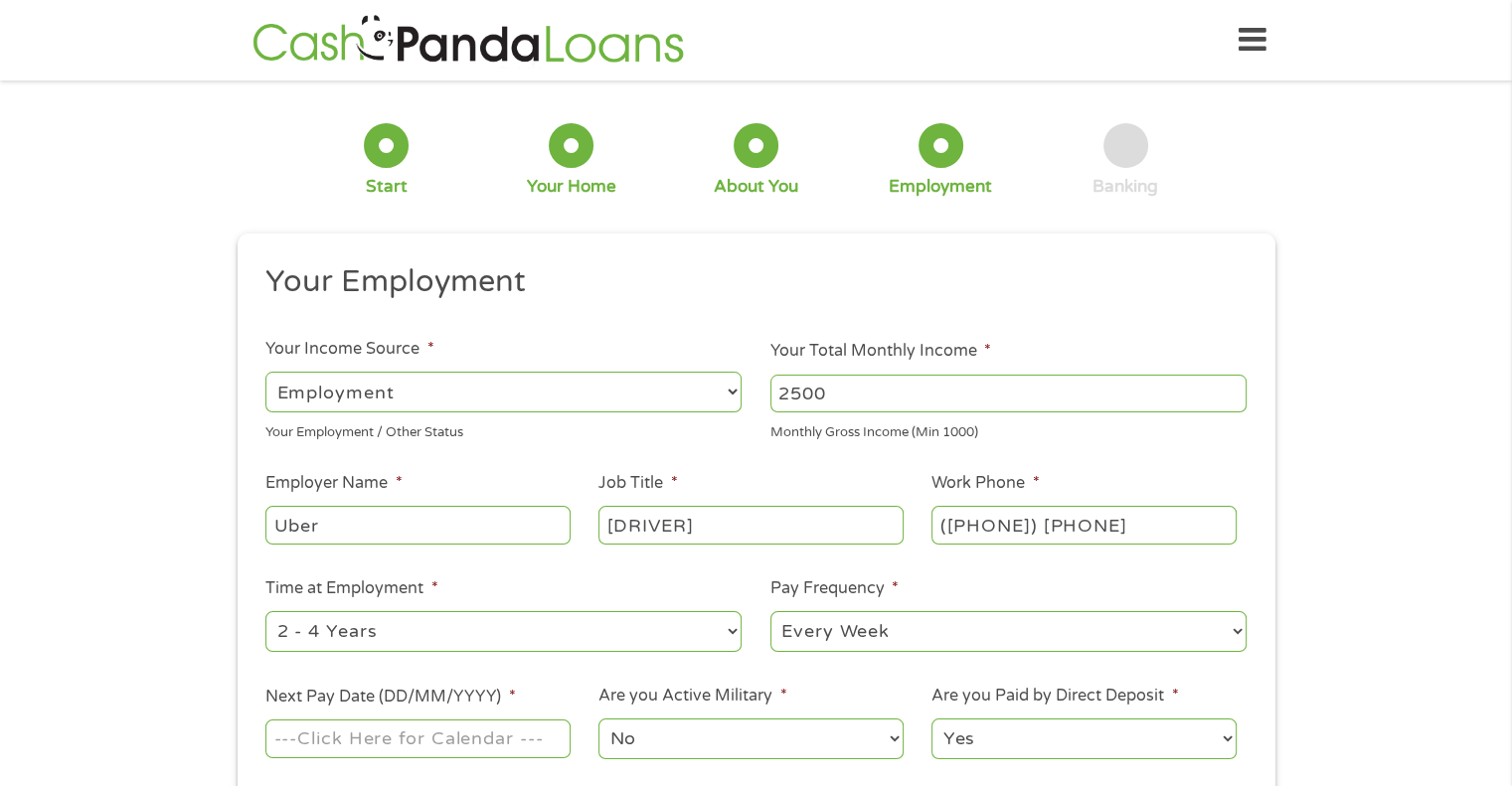 click on "--- Choose one --- Every 2 Weeks Every Week Monthly Semi-Monthly" at bounding box center (1008, 631) 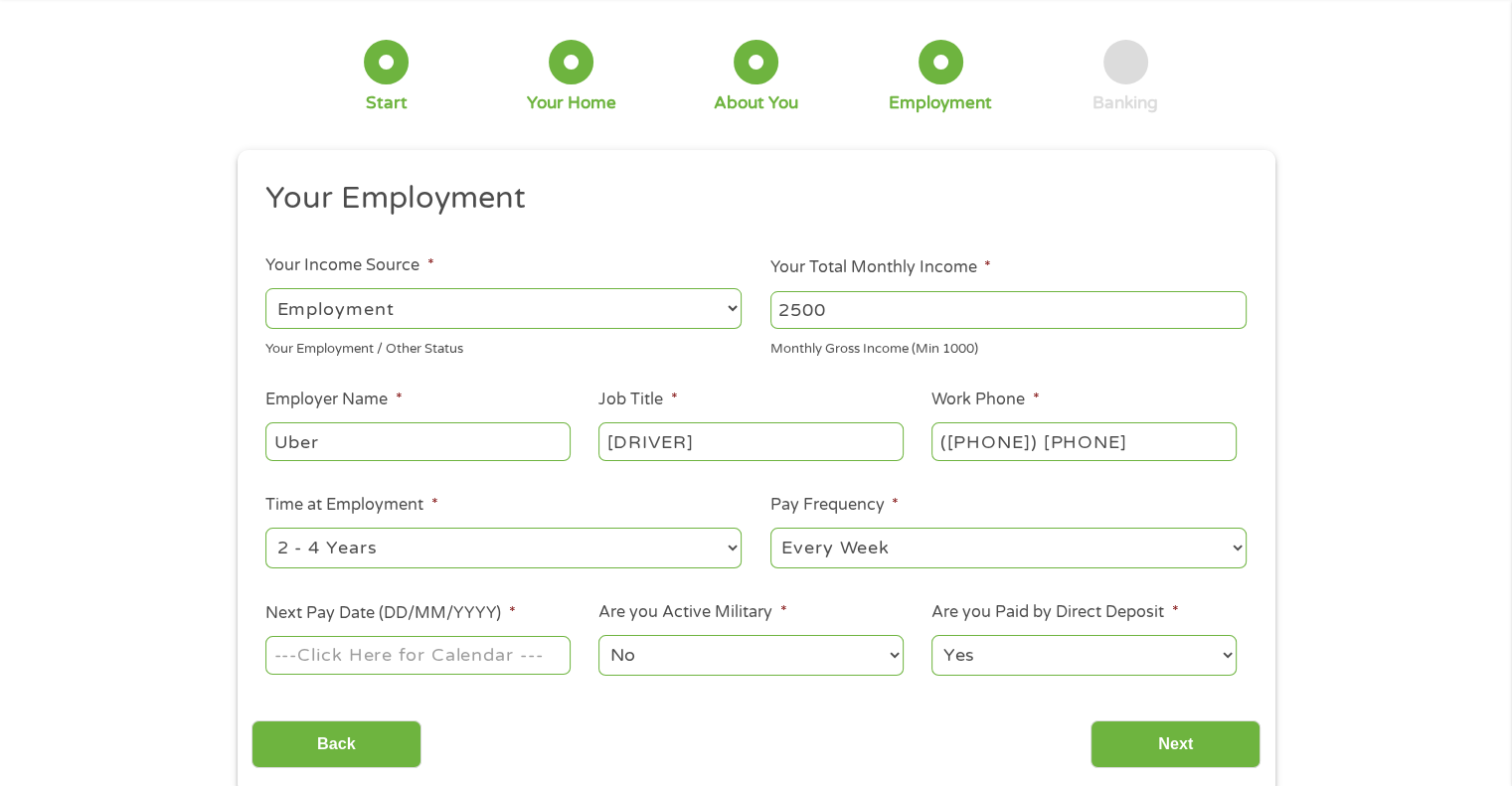 scroll, scrollTop: 199, scrollLeft: 0, axis: vertical 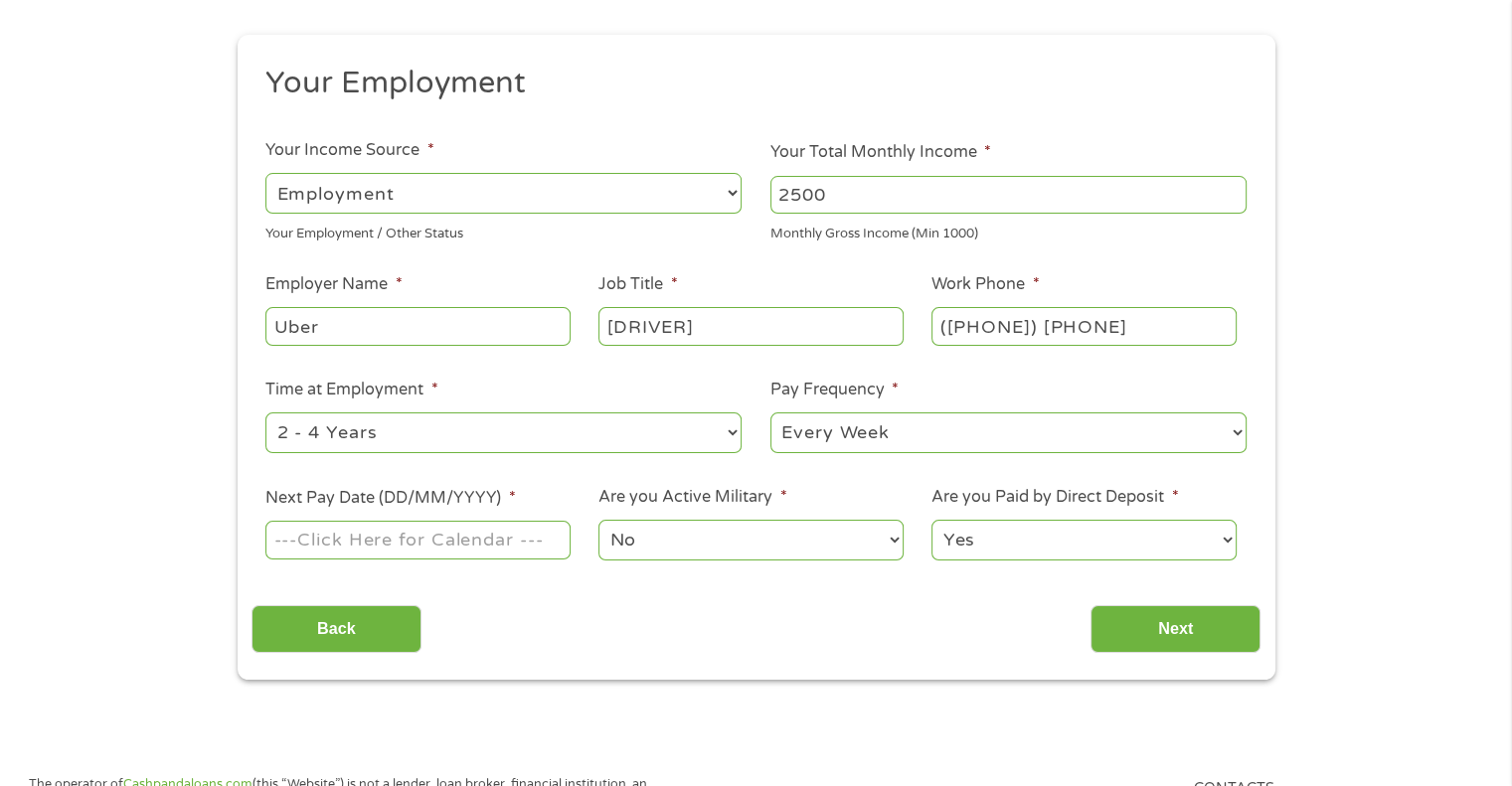 click on "Next Pay Date (DD/MM/YYYY) *" at bounding box center [418, 540] 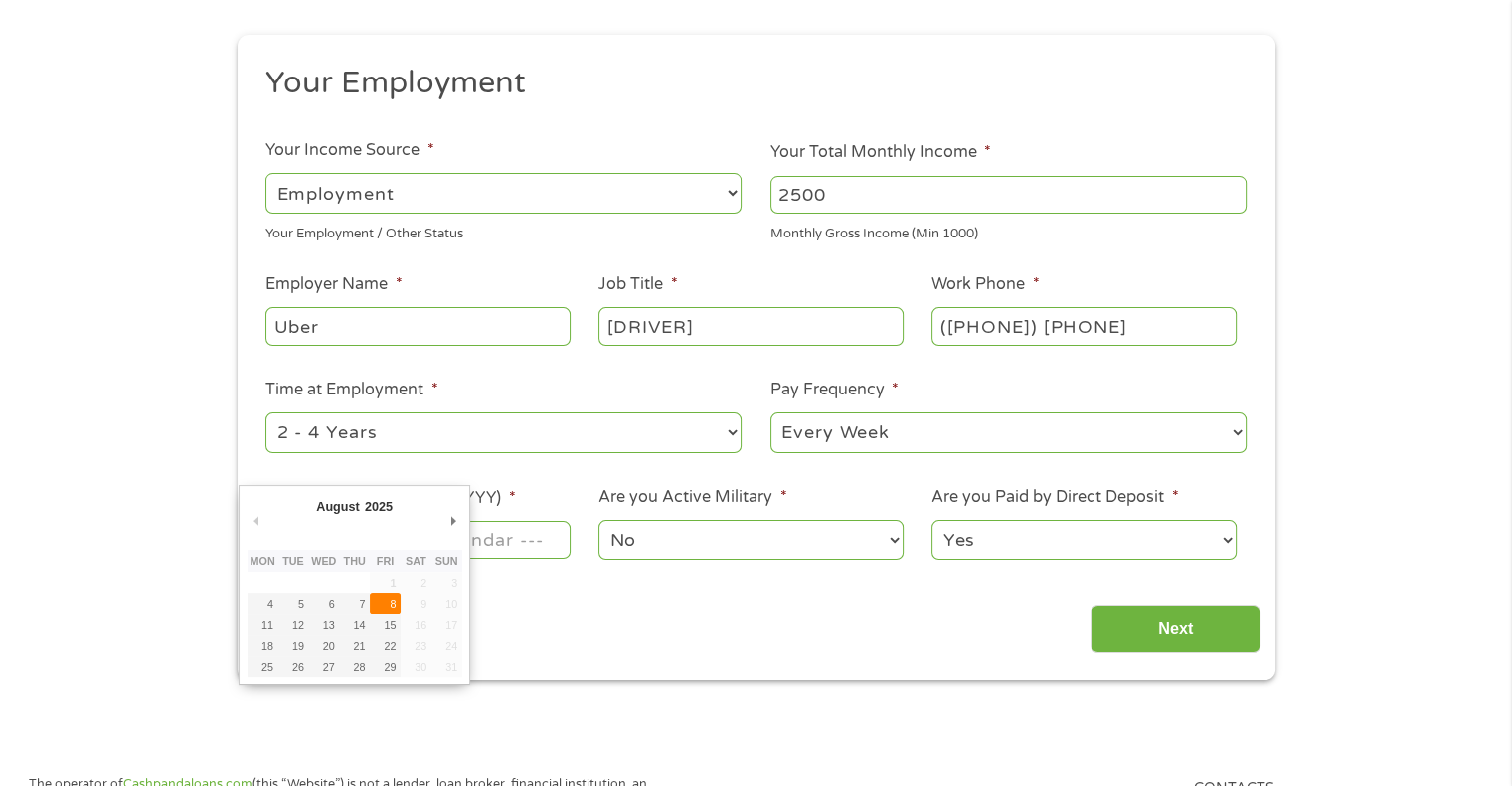 type on "08/08/2025" 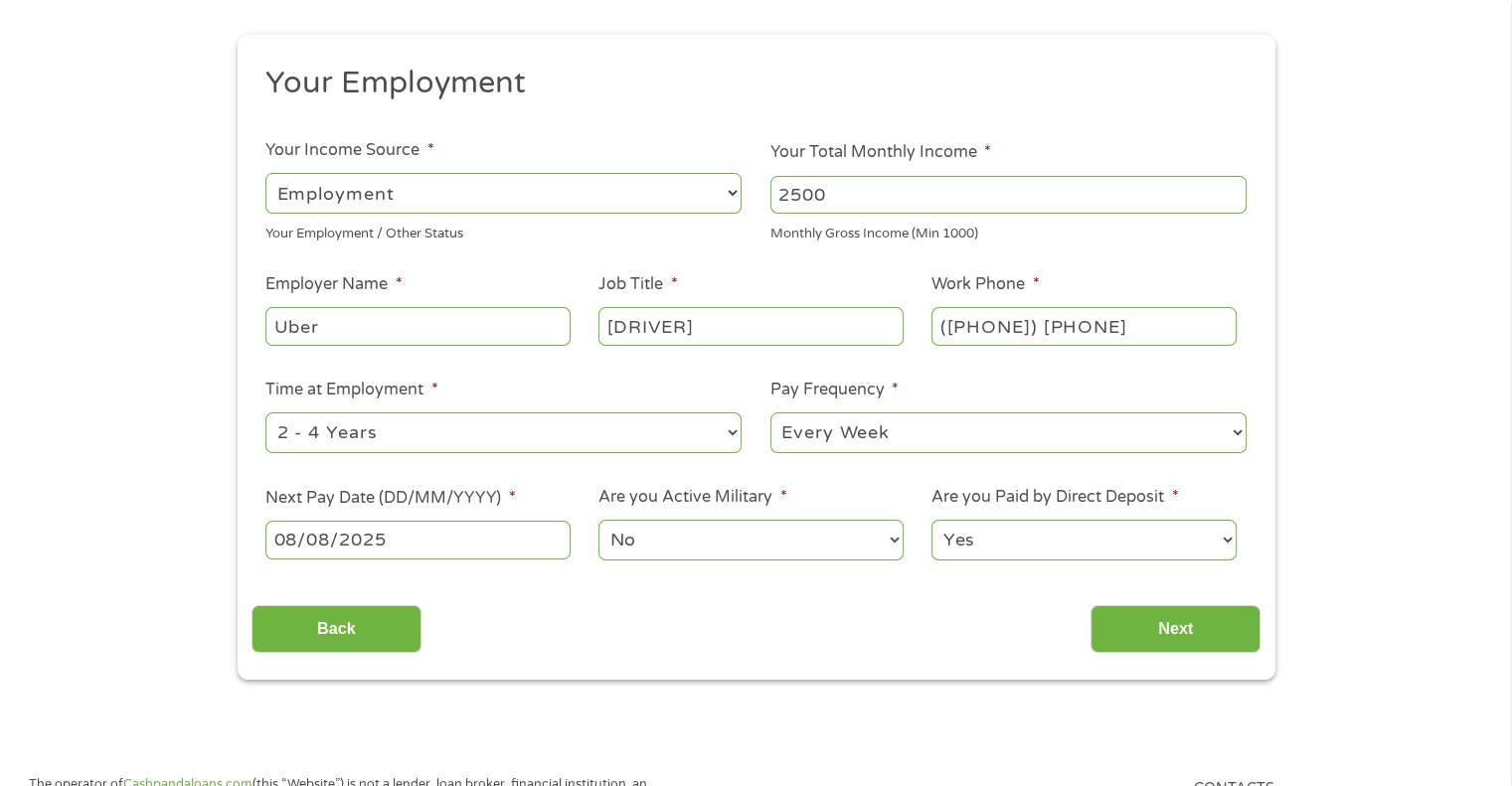 click on "No Yes" at bounding box center [751, 540] 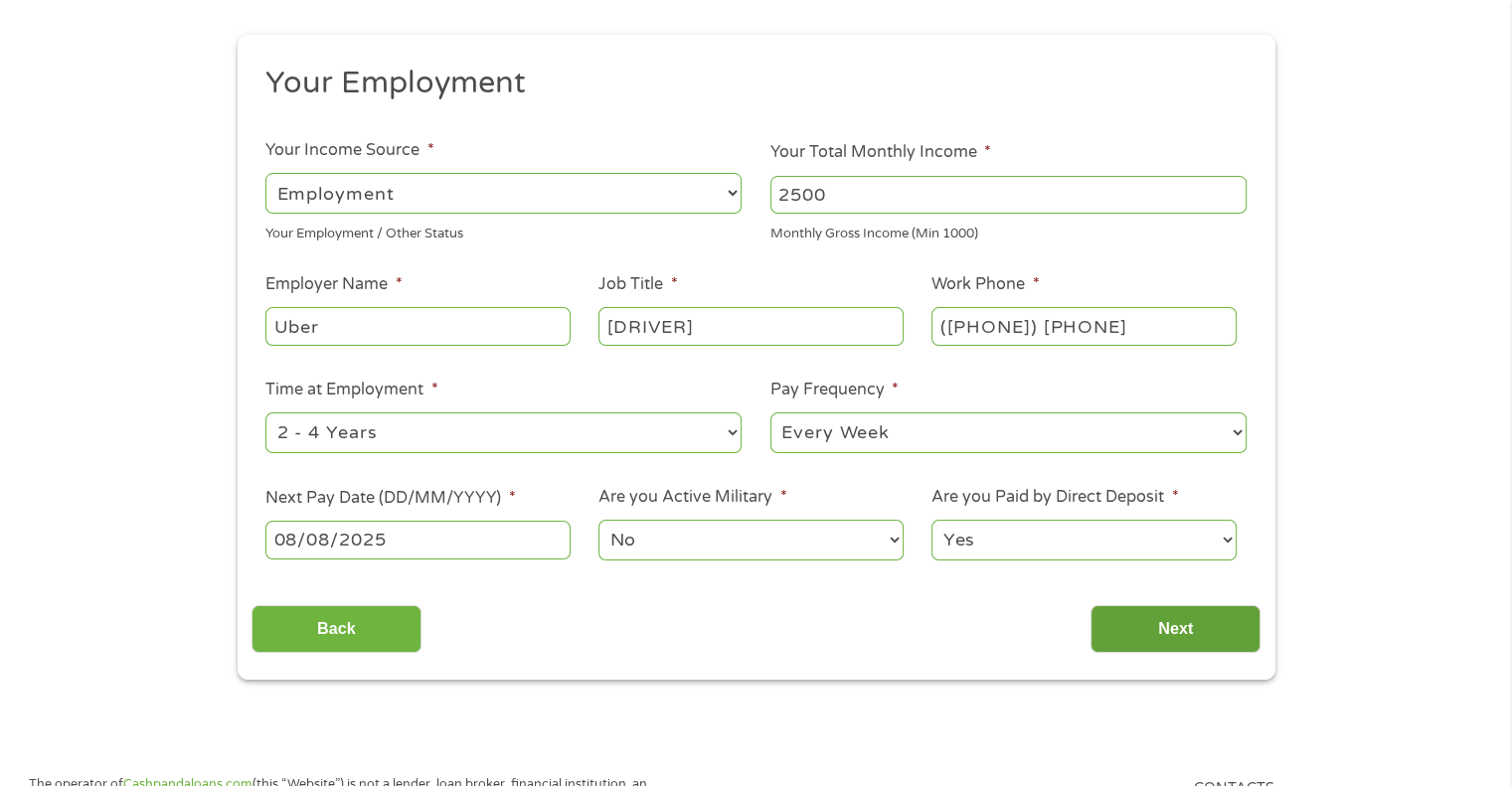 click on "Next" at bounding box center [1175, 629] 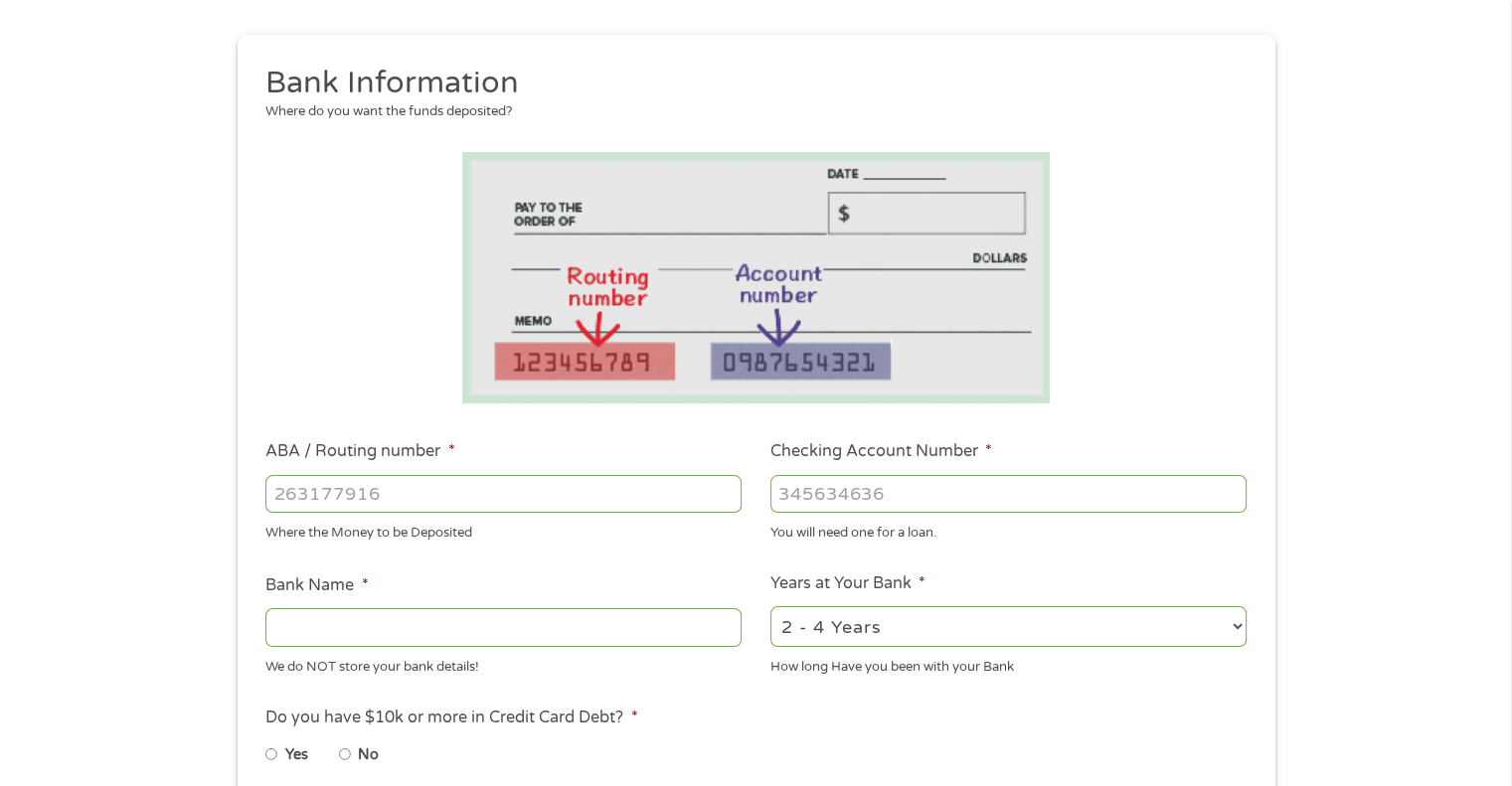scroll, scrollTop: 8, scrollLeft: 8, axis: both 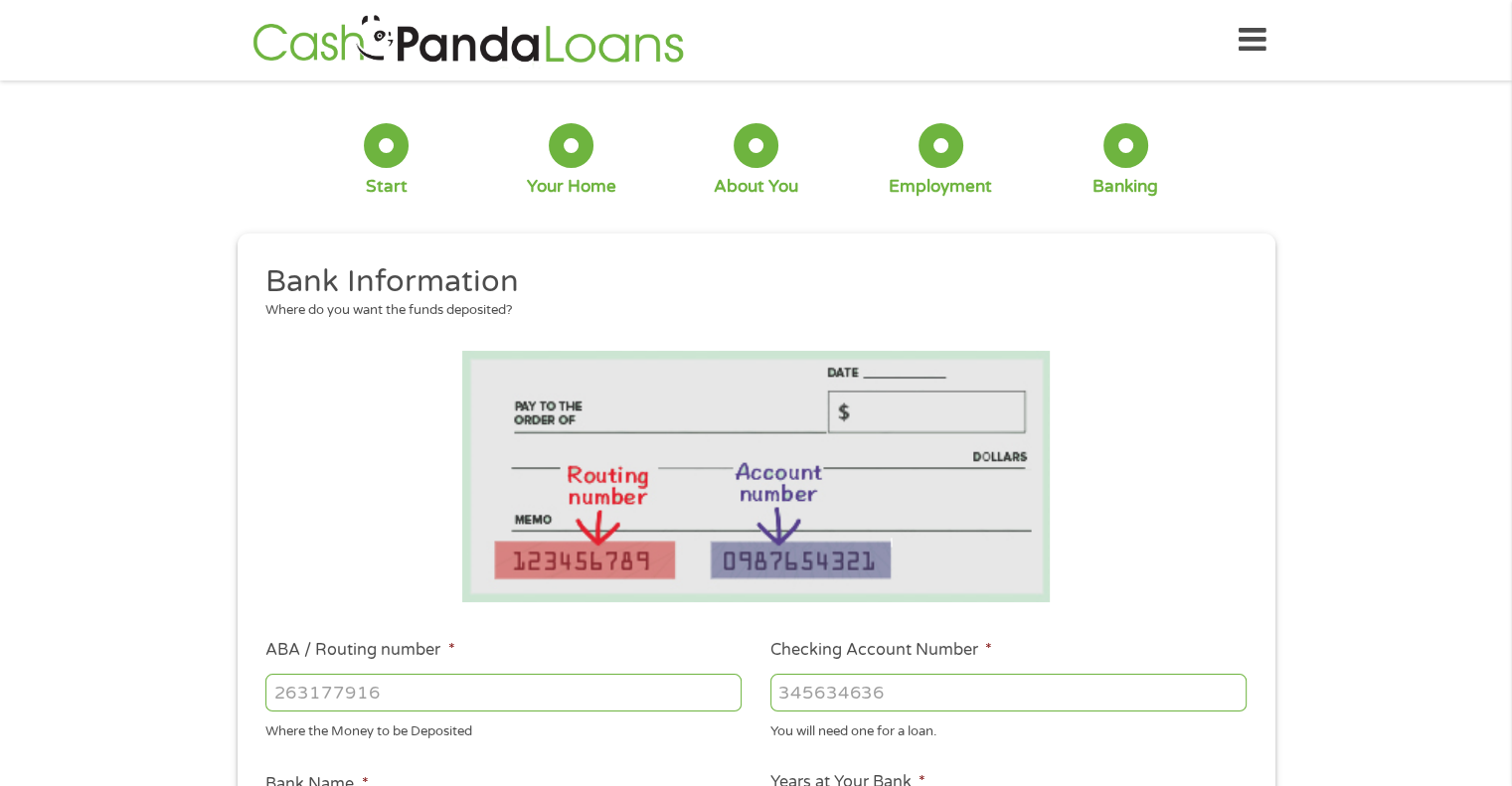 click on "ABA / Routing number *" at bounding box center (503, 693) 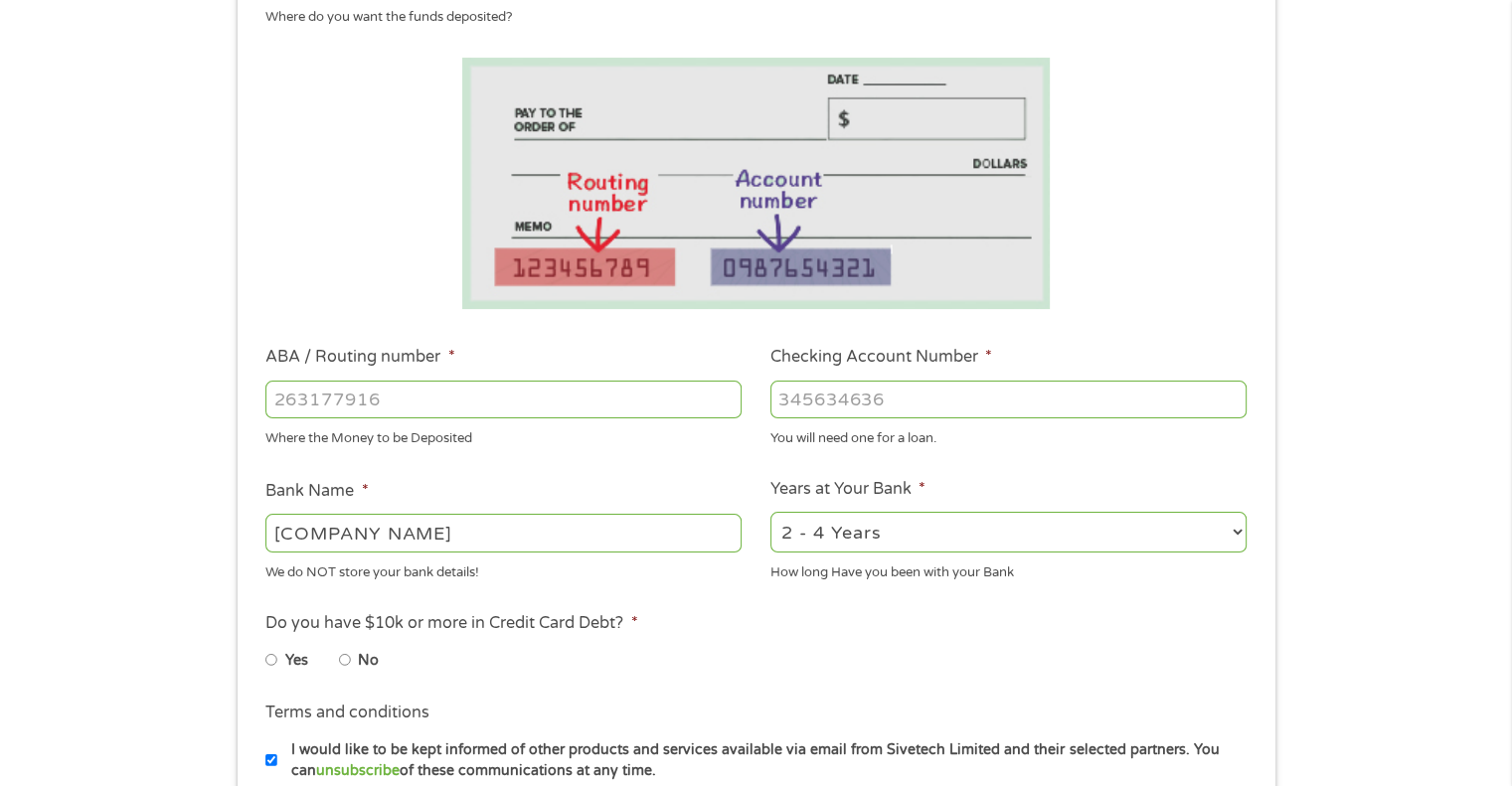 scroll, scrollTop: 298, scrollLeft: 0, axis: vertical 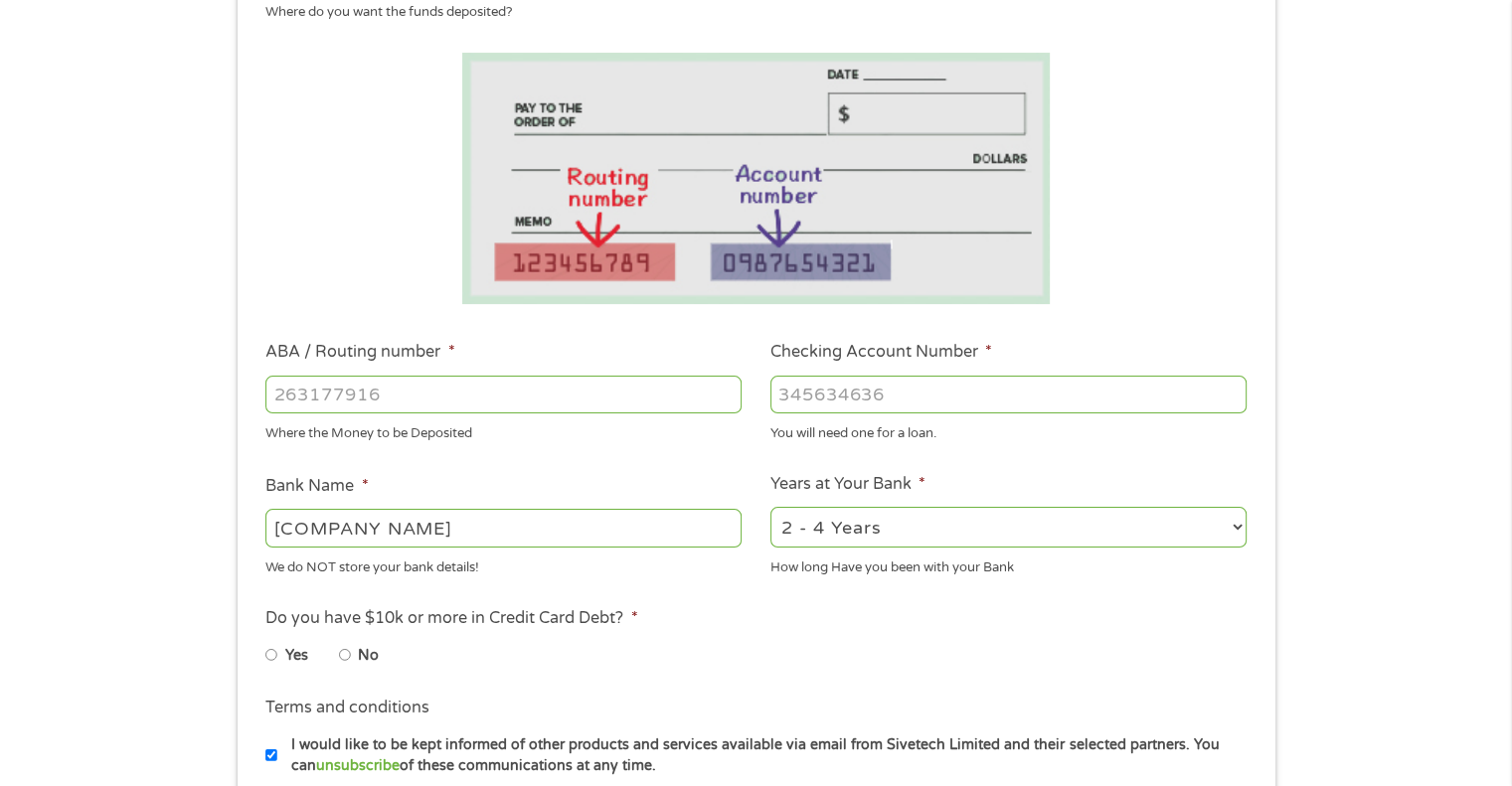 type on "[NUMBER]" 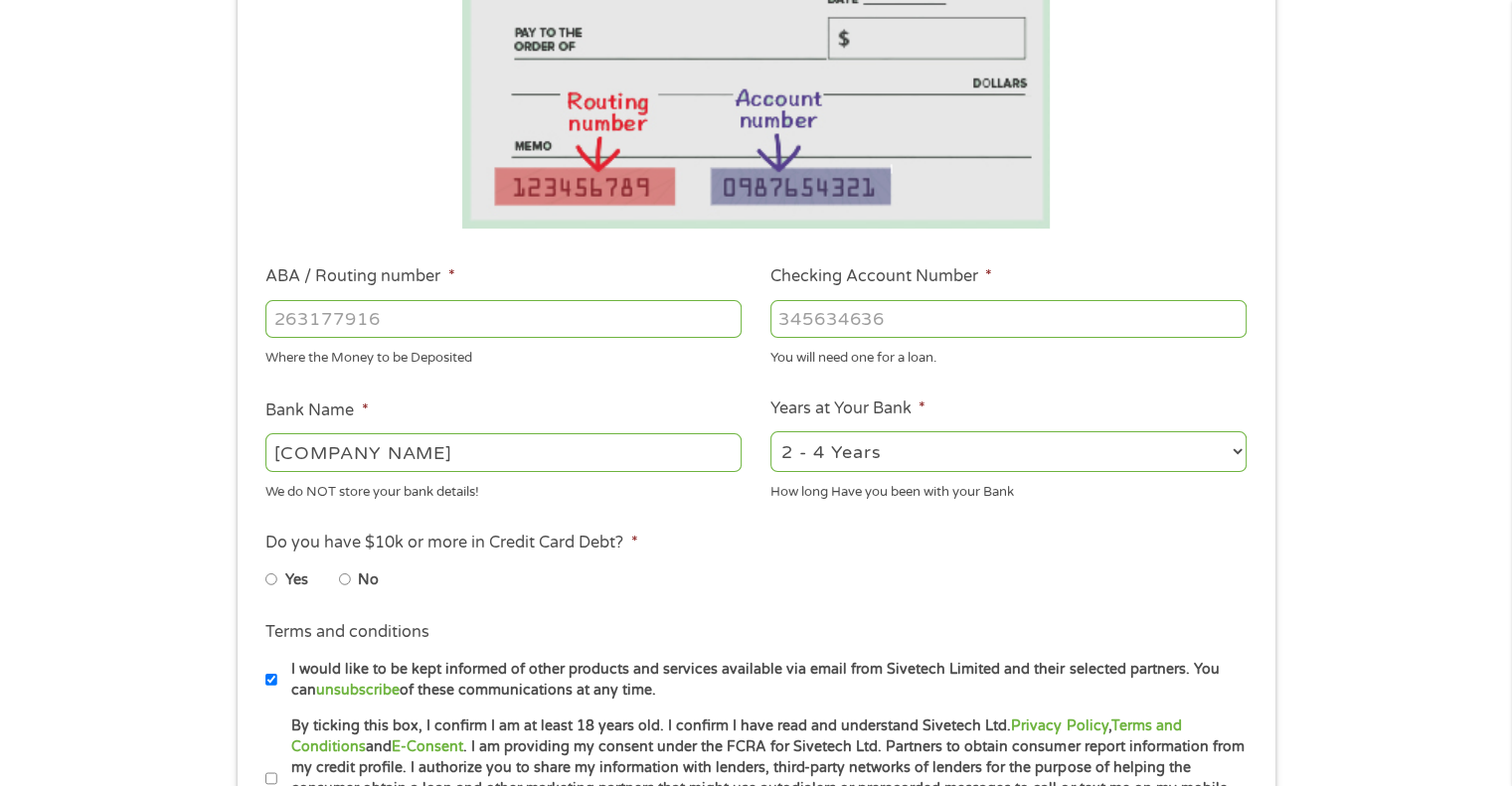 scroll, scrollTop: 497, scrollLeft: 0, axis: vertical 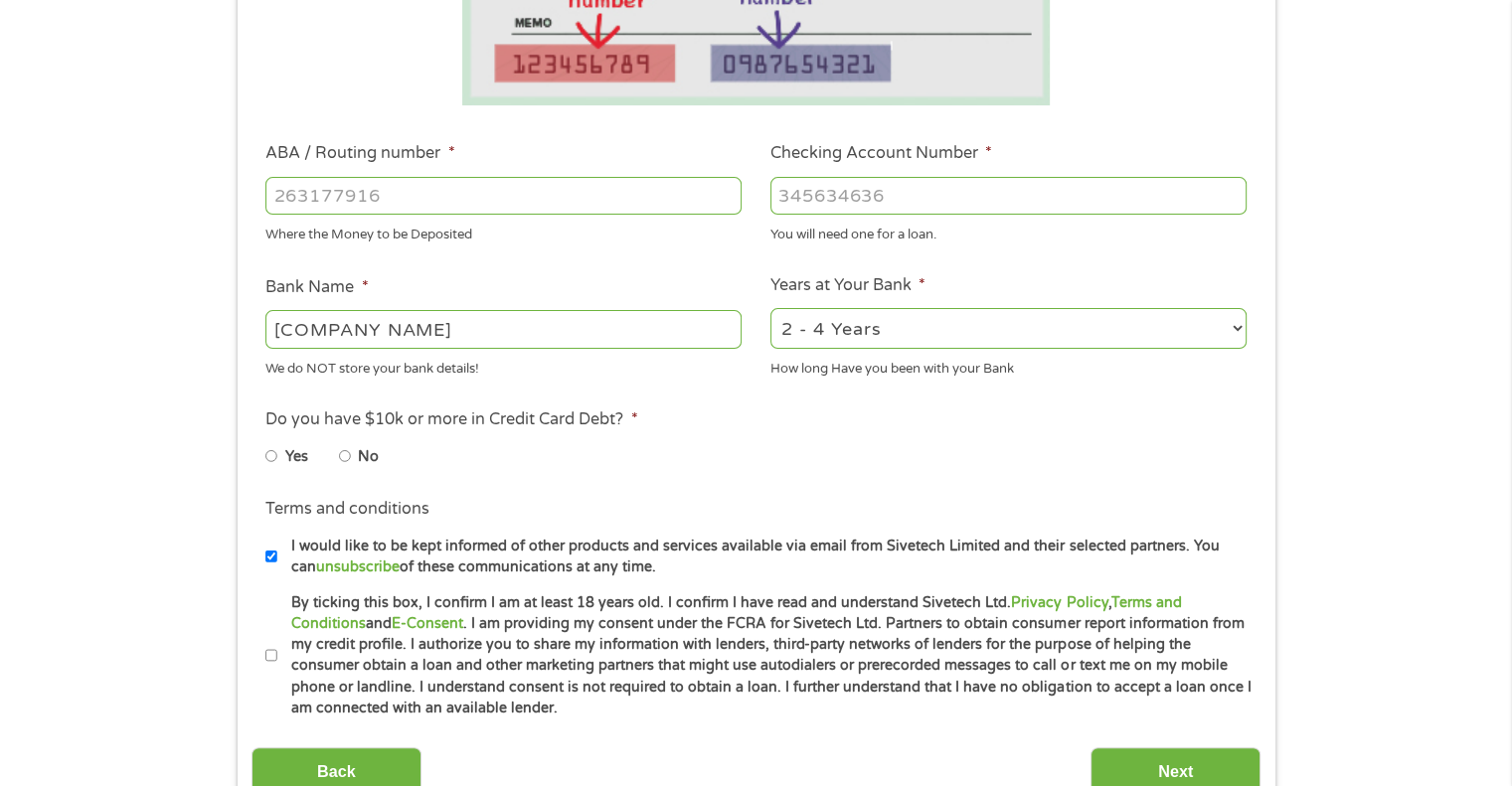 click on "No" at bounding box center (345, 456) 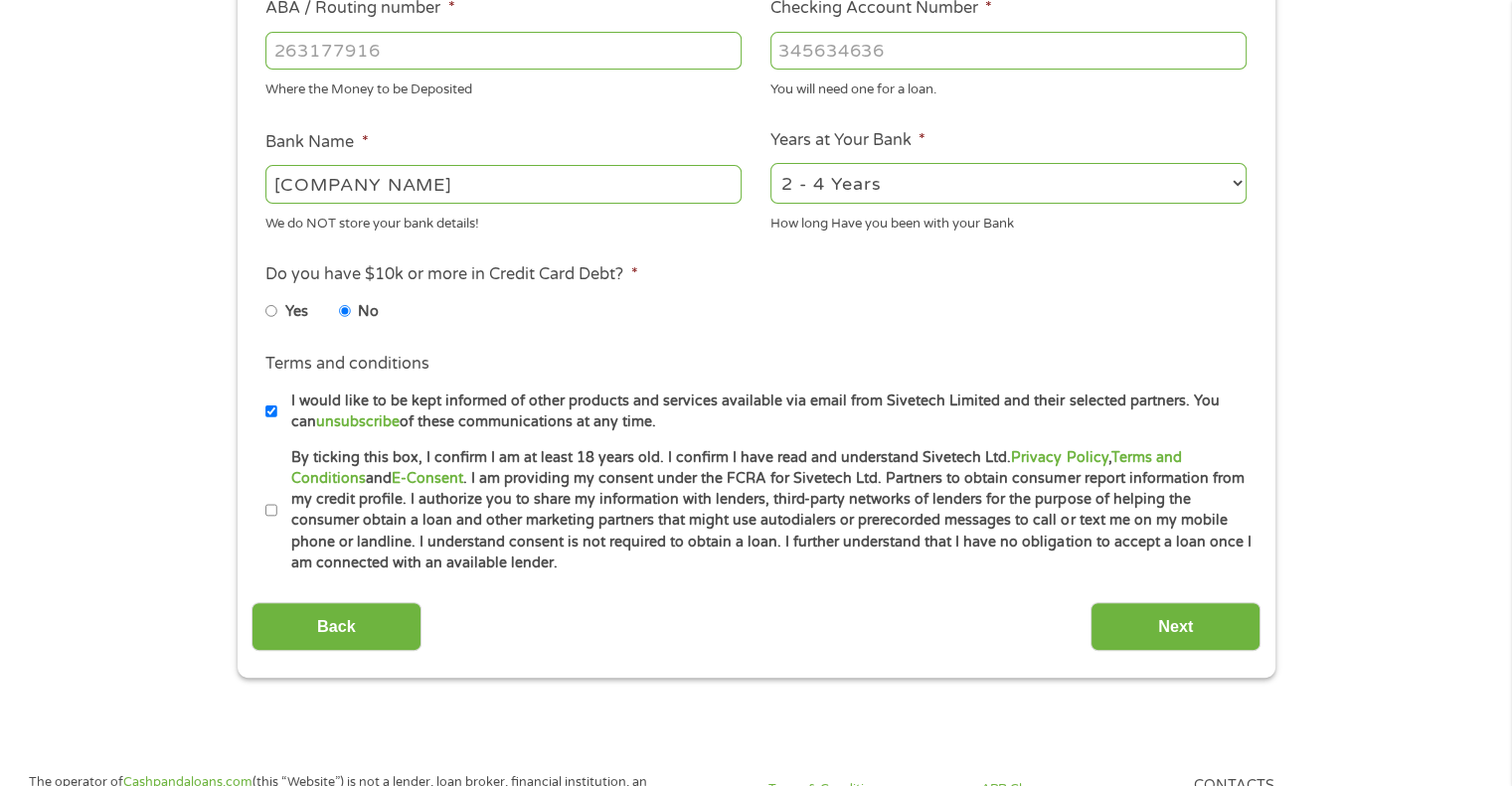 scroll, scrollTop: 696, scrollLeft: 0, axis: vertical 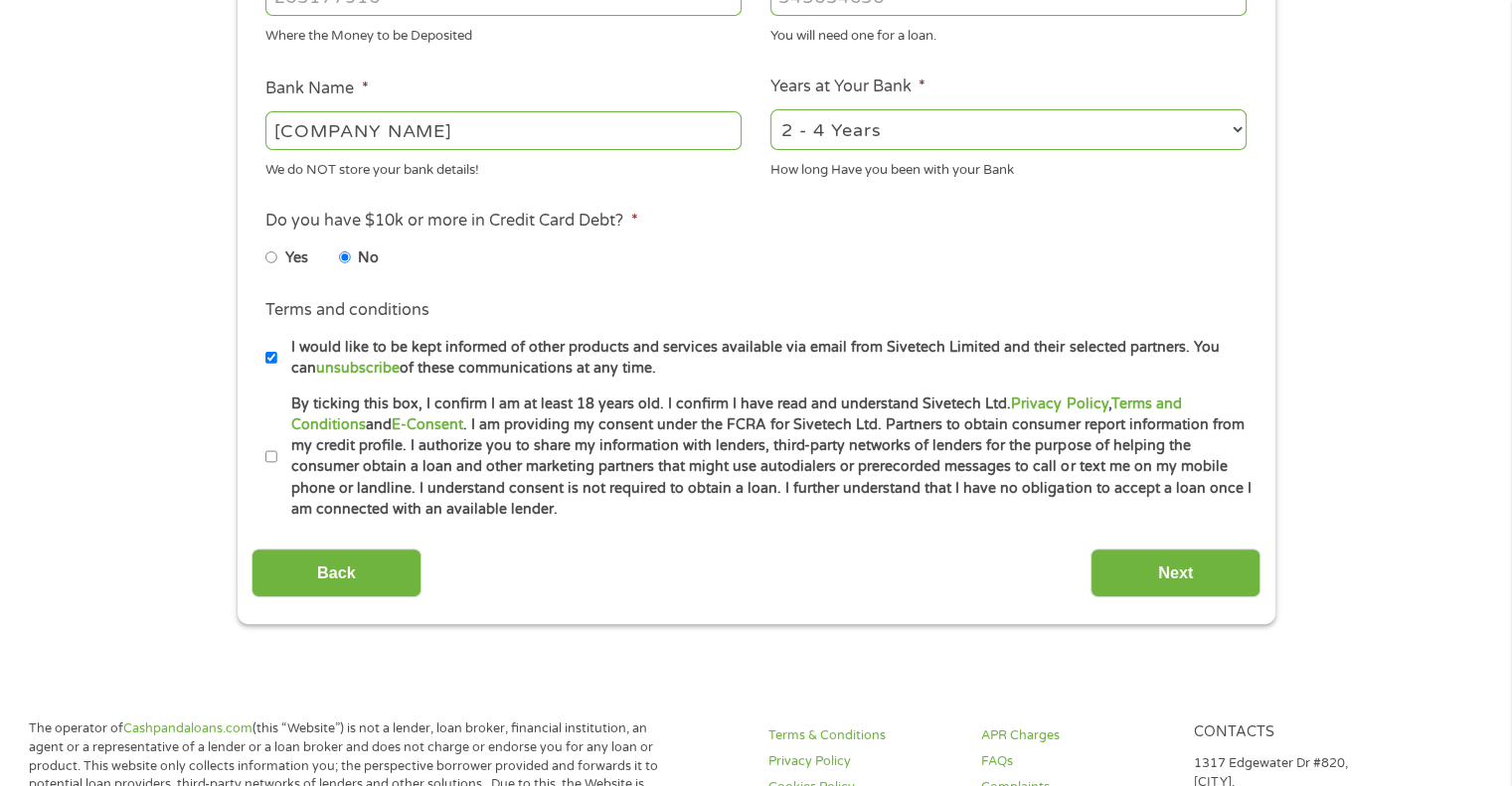 click on "I would like to be kept informed of other products and services available via email from Sivetech Limited and their selected partners. You can   unsubscribe   of these communications at any time." at bounding box center (271, 358) 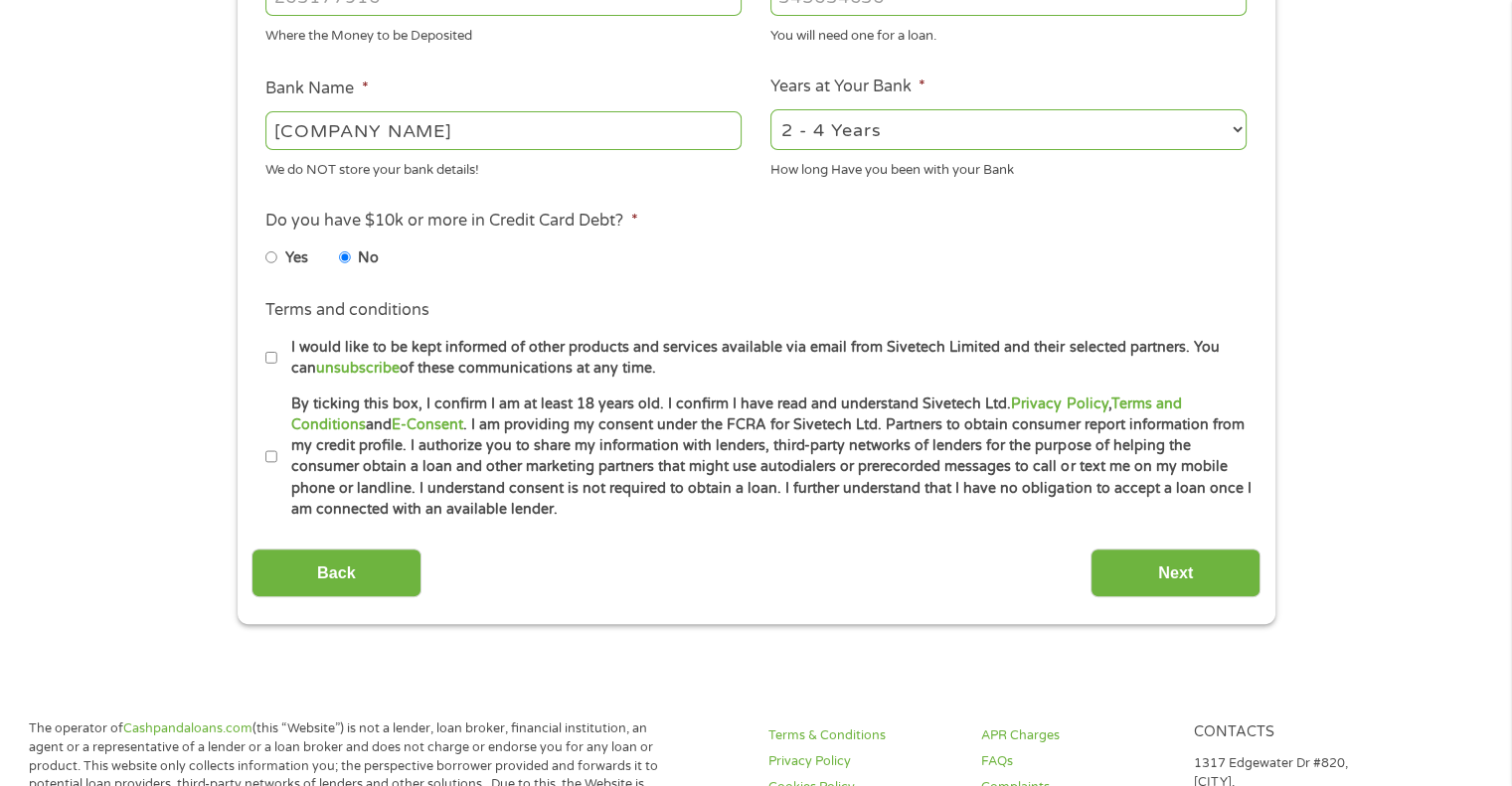 click on "By ticking this box, I confirm I am at least 18 years old. I confirm I have read and understand Sivetech Ltd.  Privacy Policy ,  Terms and Conditions  and  E-Consent . I am providing my consent under the FCRA for Sivetech Ltd. Partners to obtain consumer report information from my credit profile. I authorize you to share my information with lenders, third-party networks of lenders for the purpose of helping the consumer obtain a loan and other marketing partners that might use autodialers or prerecorded messages to call or text me on my mobile phone or landline. I understand consent is not required to obtain a loan. I further understand that I have no obligation to accept a loan once I am connected with an available lender." at bounding box center [271, 457] 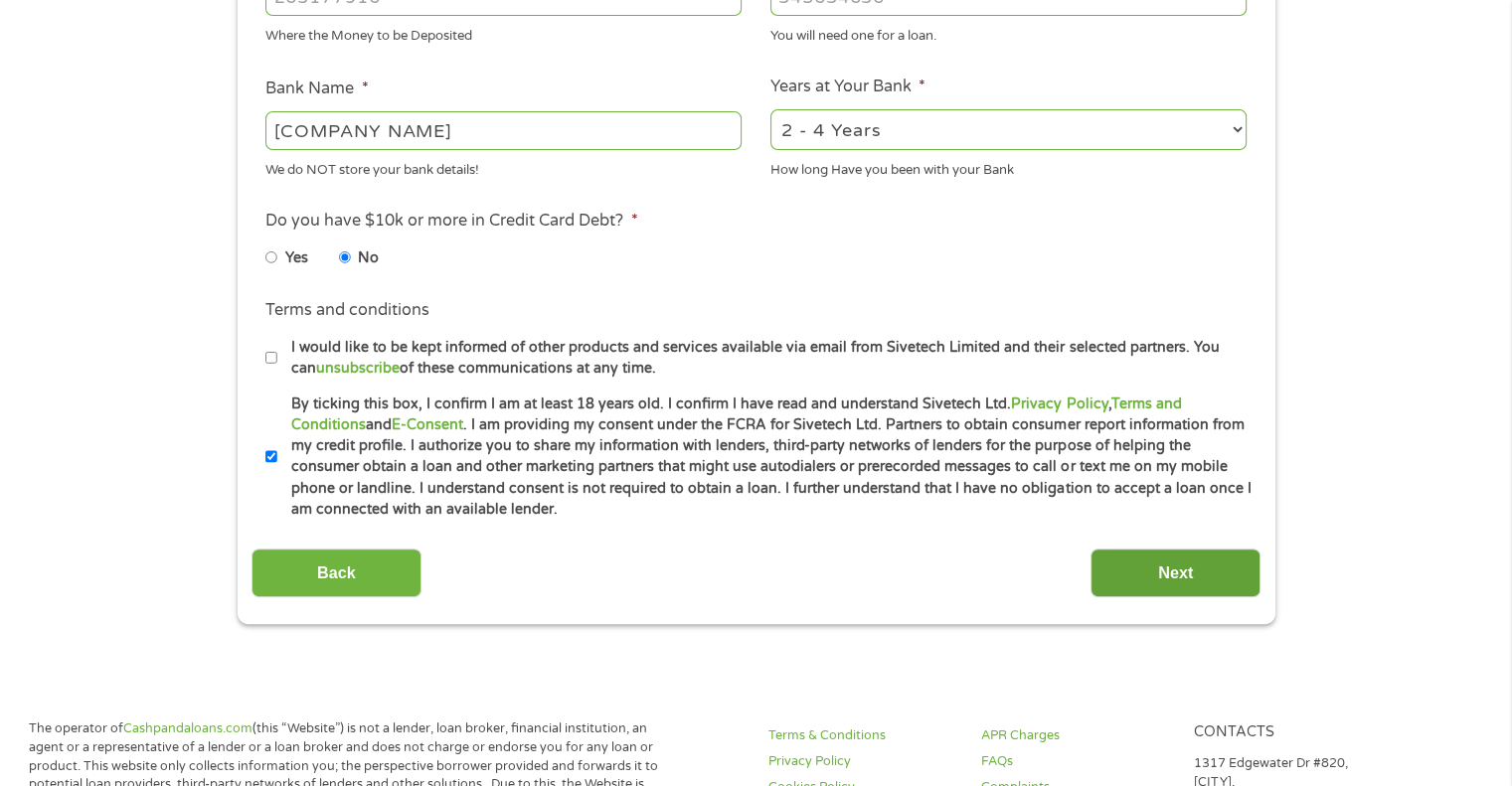click on "Next" at bounding box center (1175, 572) 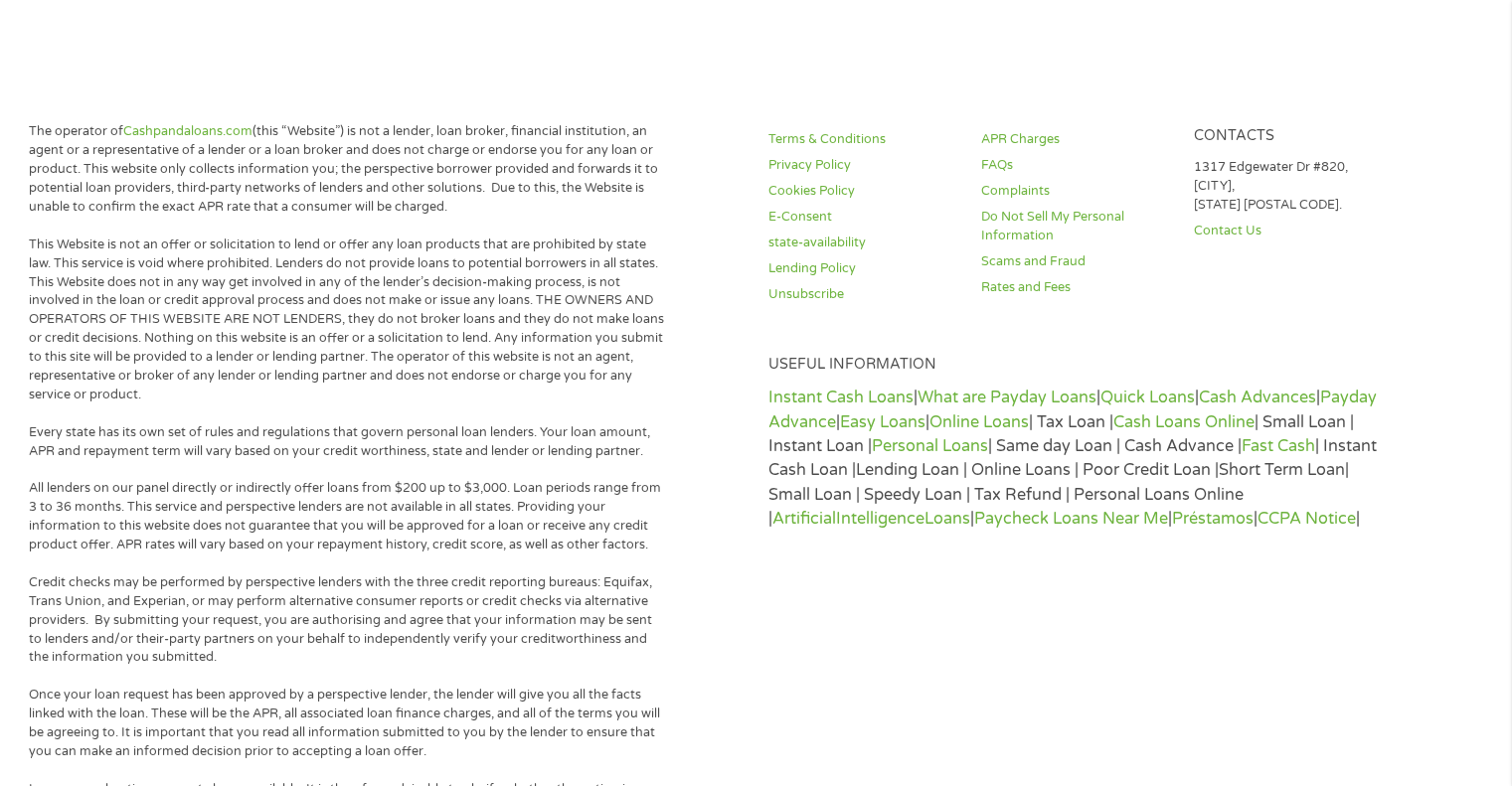 scroll, scrollTop: 8, scrollLeft: 8, axis: both 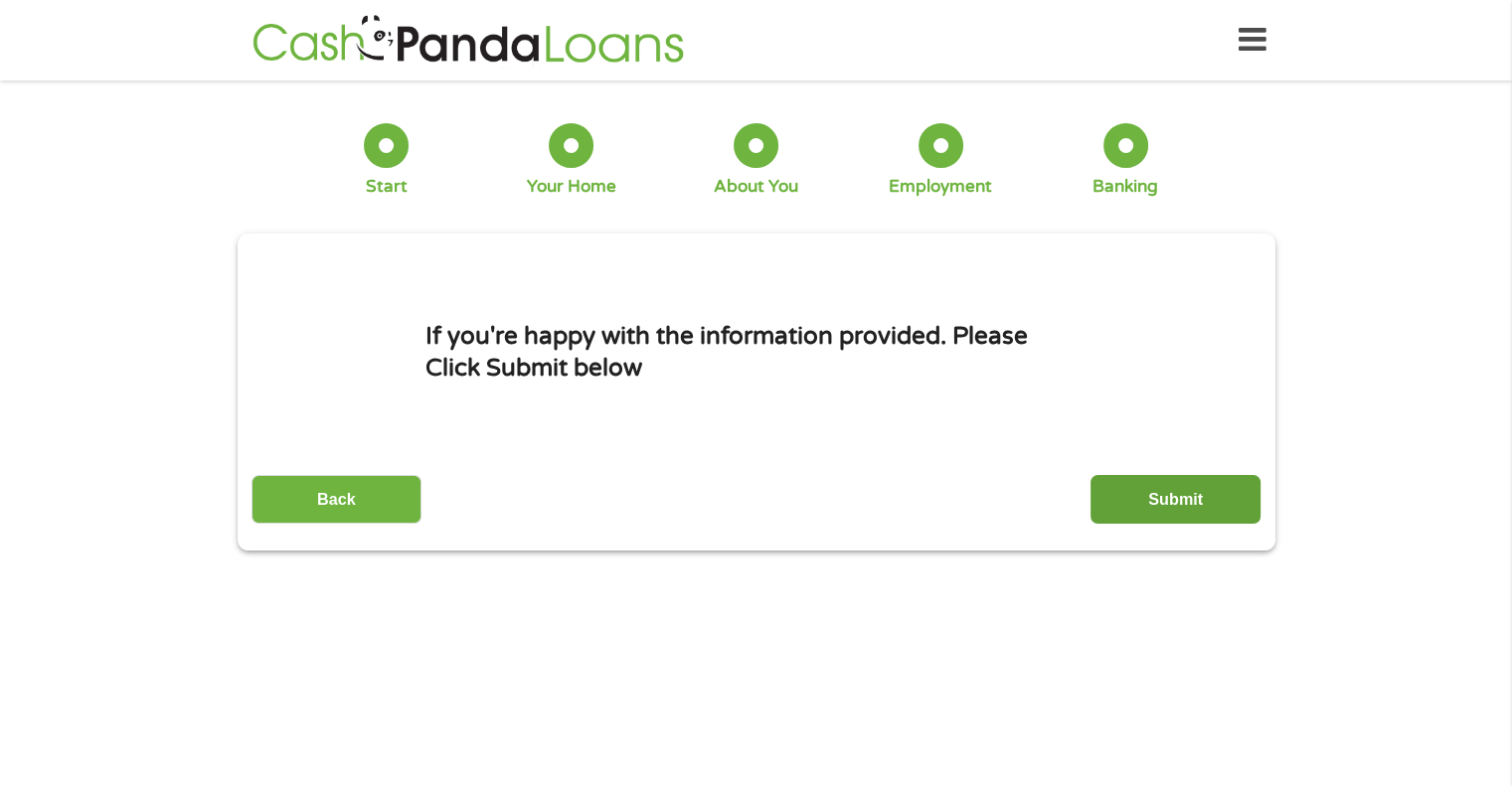 click on "Submit" at bounding box center (1175, 499) 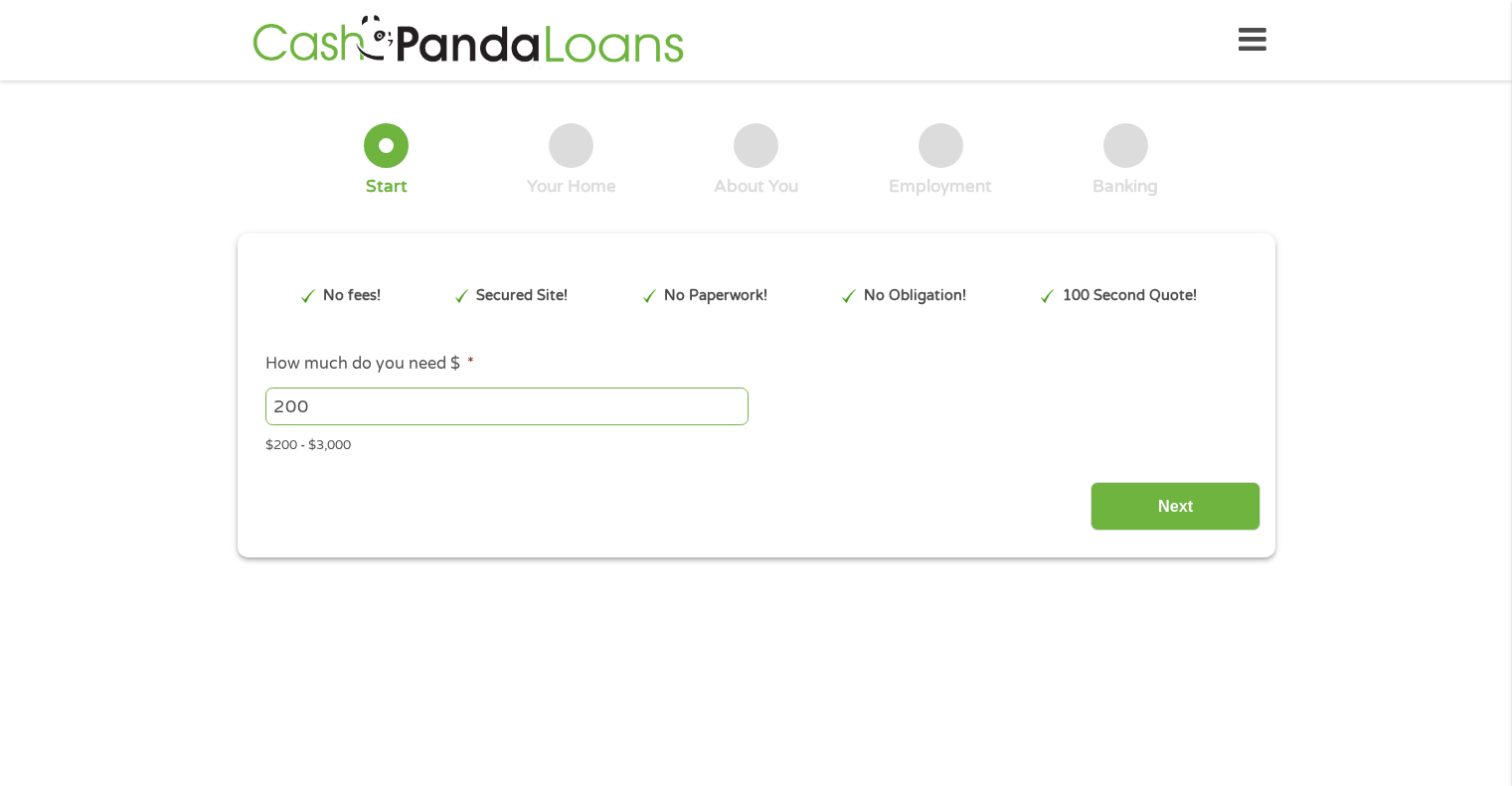 scroll, scrollTop: 0, scrollLeft: 0, axis: both 